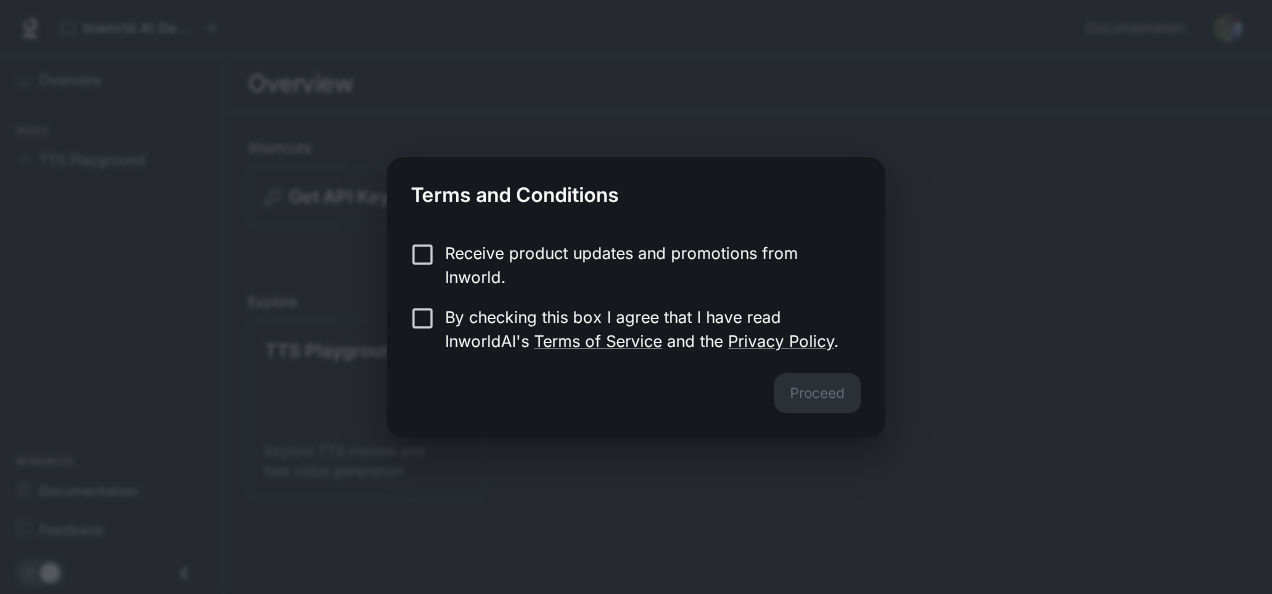 scroll, scrollTop: 0, scrollLeft: 0, axis: both 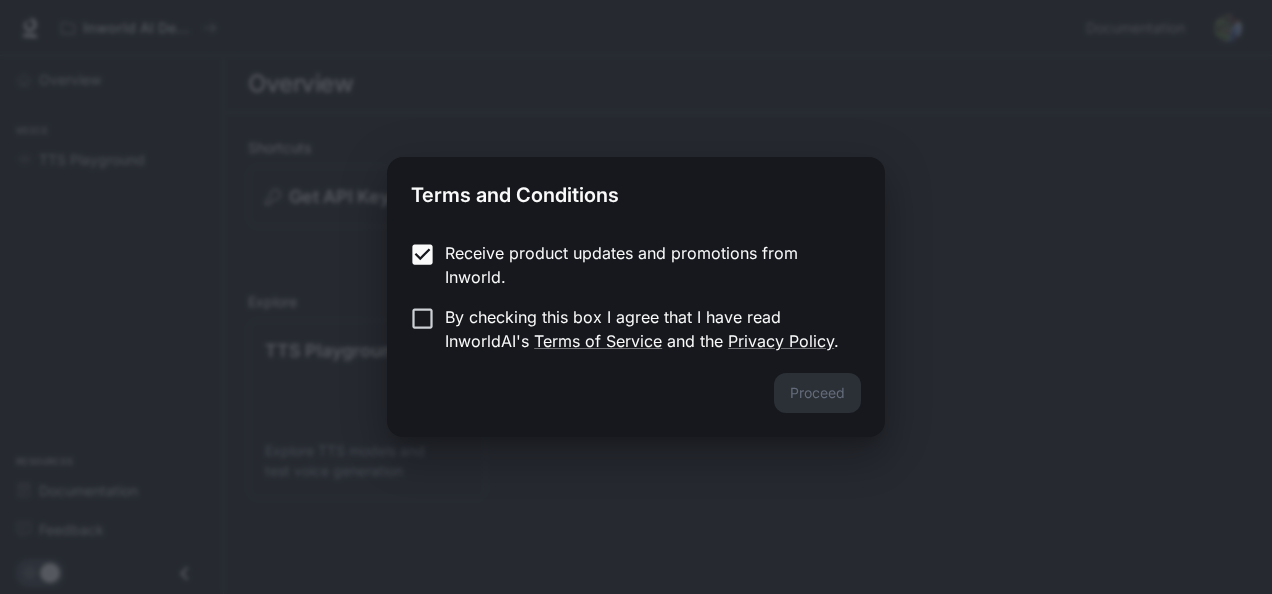 click on "By checking this box I agree that I have read InworldAI's   Terms of Service   and the   Privacy Policy ." at bounding box center [622, 329] 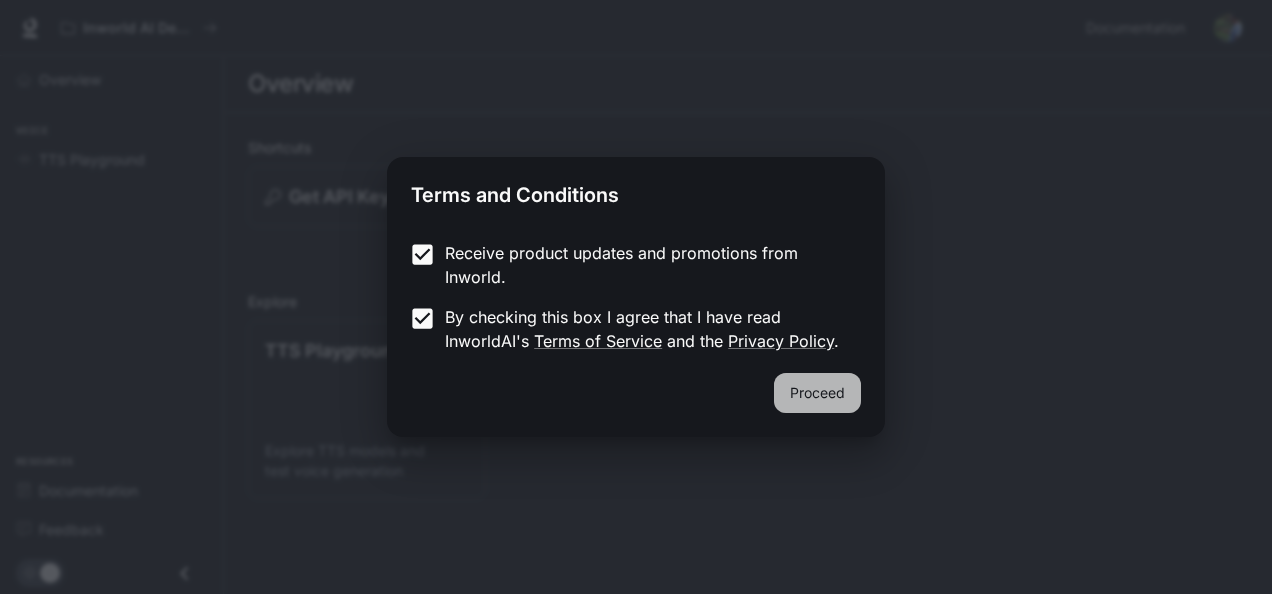 click on "Proceed" at bounding box center (817, 393) 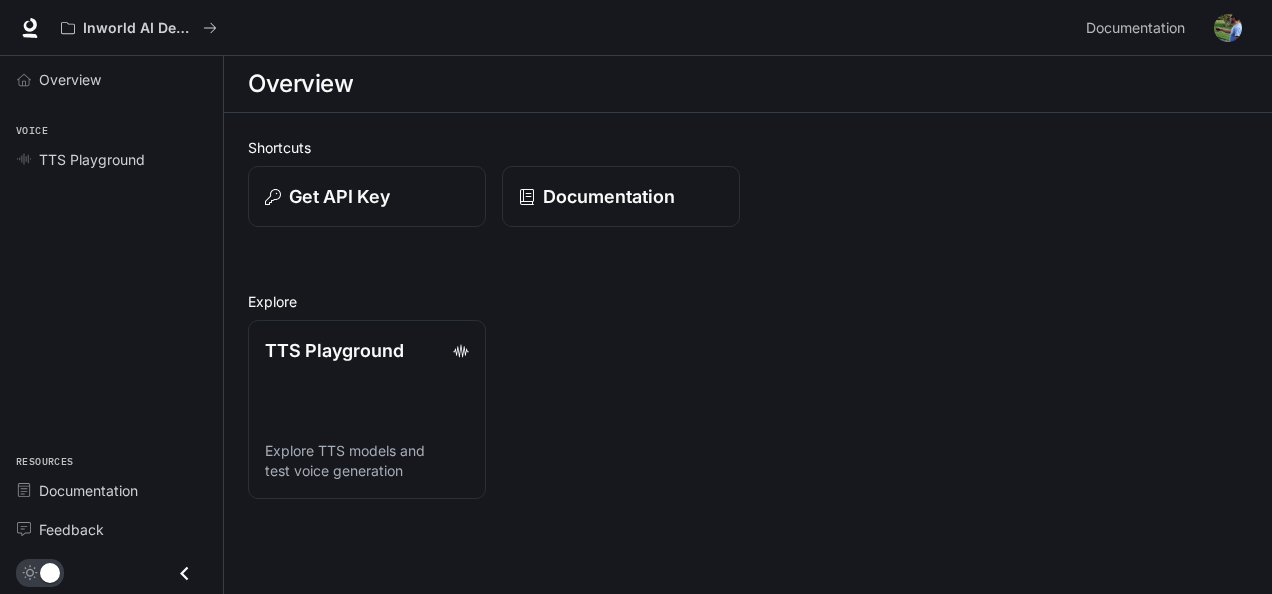 click on "Overview" at bounding box center [748, 84] 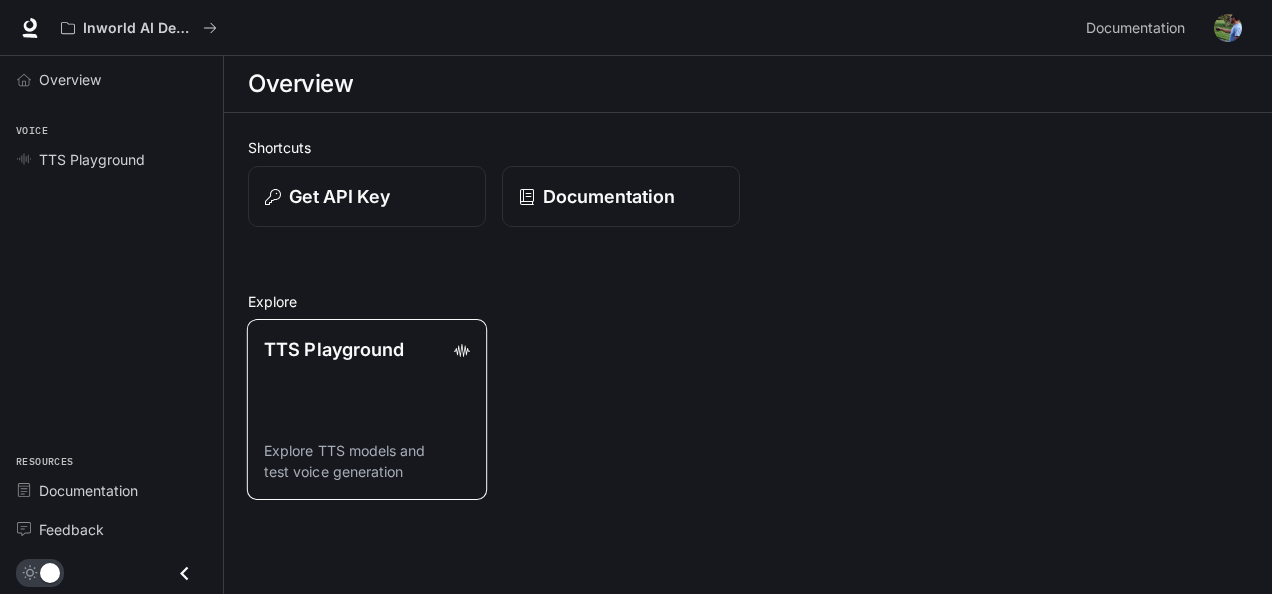click on "TTS Playground" at bounding box center [334, 349] 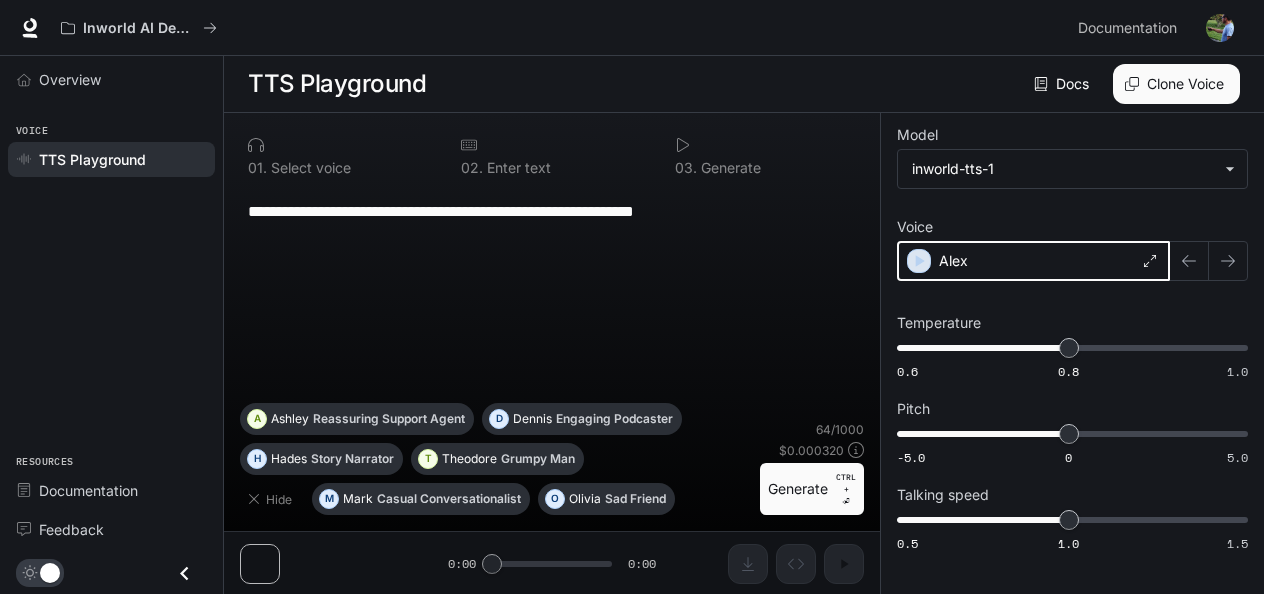 click at bounding box center [919, 261] 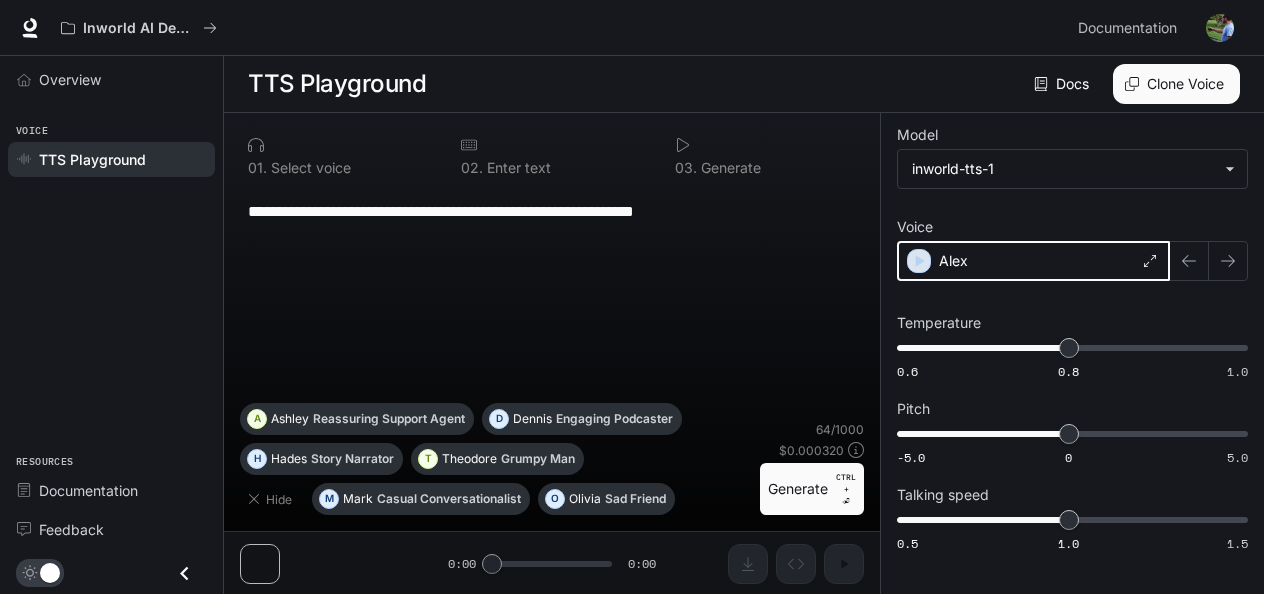click at bounding box center [920, 261] 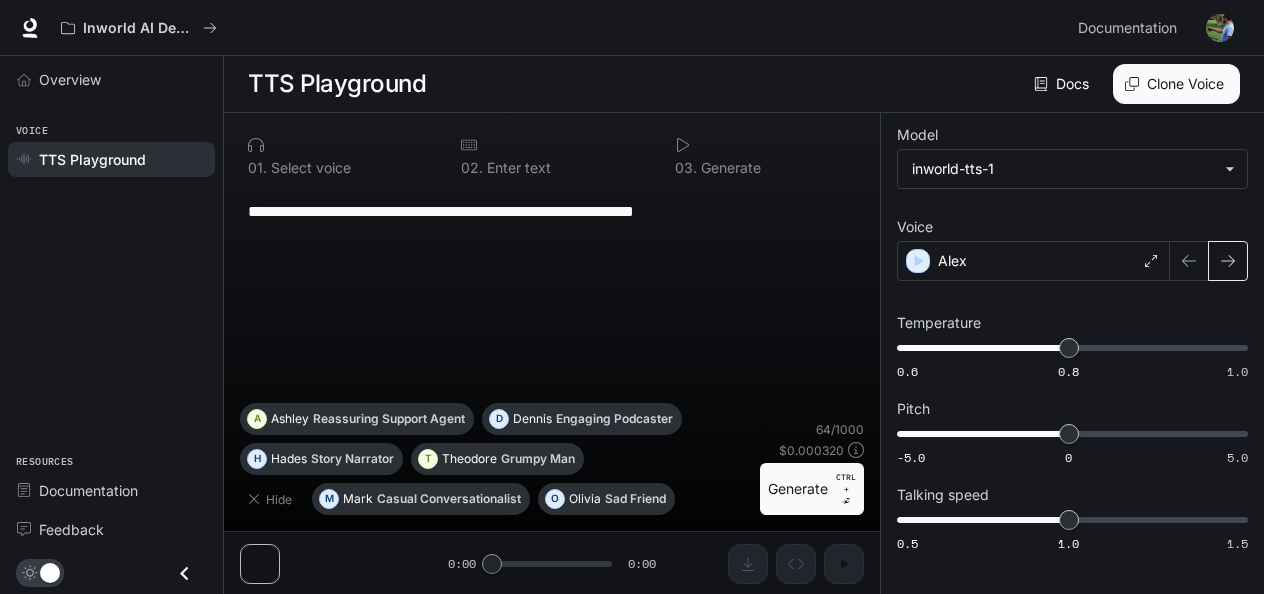 click at bounding box center [1228, 261] 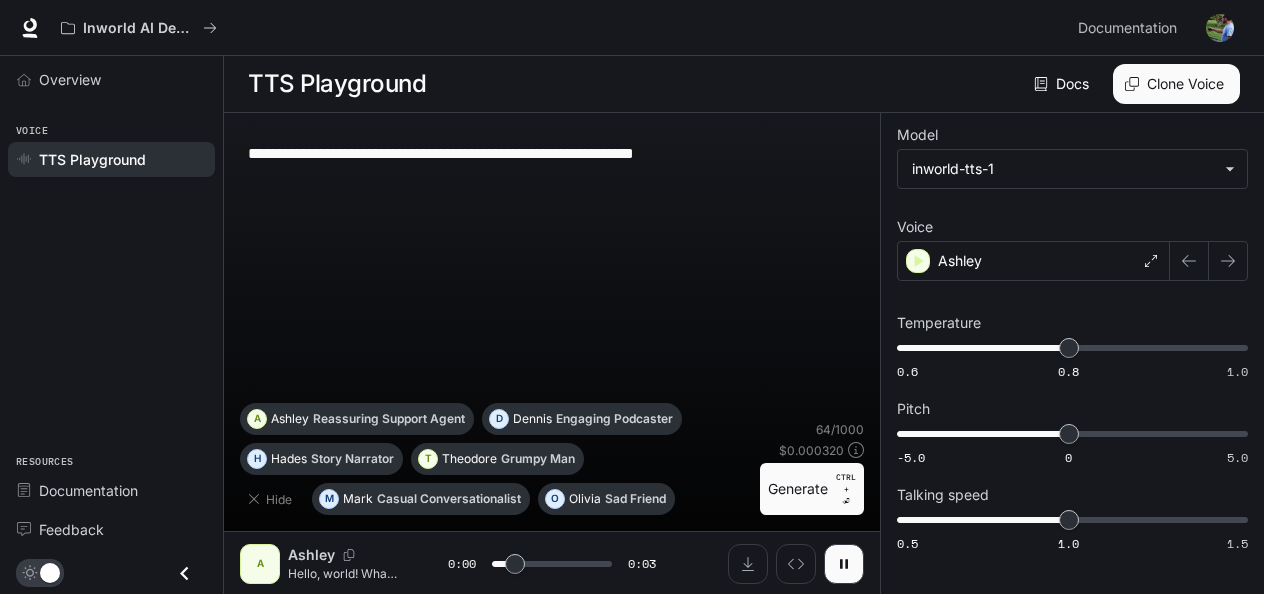 click at bounding box center (1228, 261) 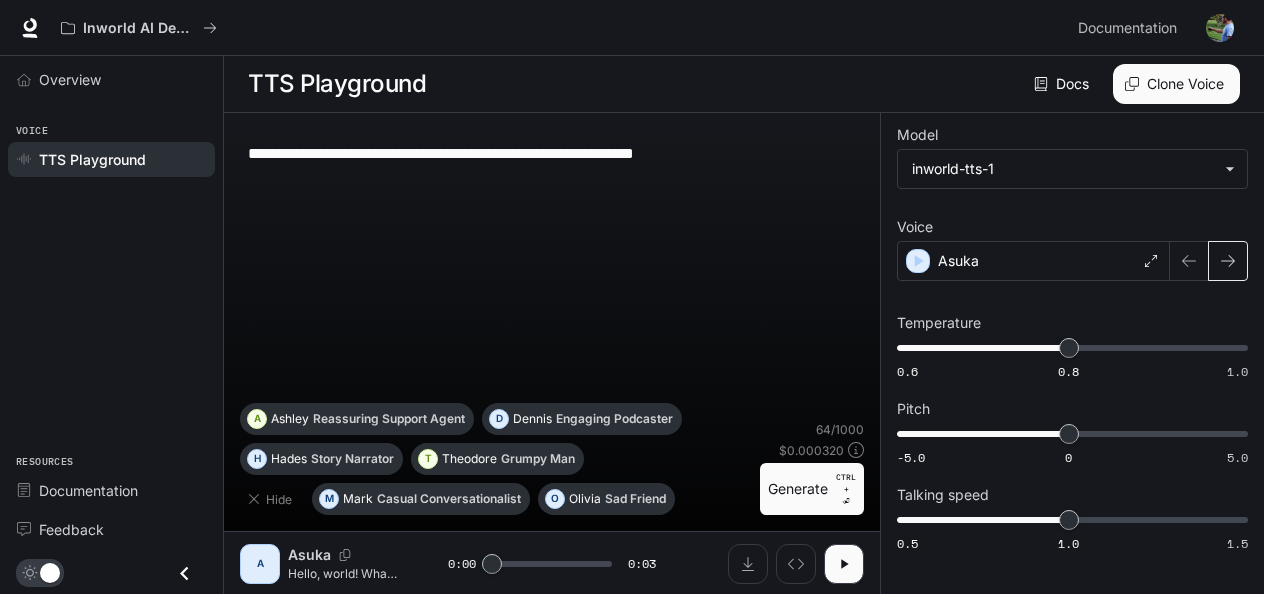click at bounding box center [1228, 261] 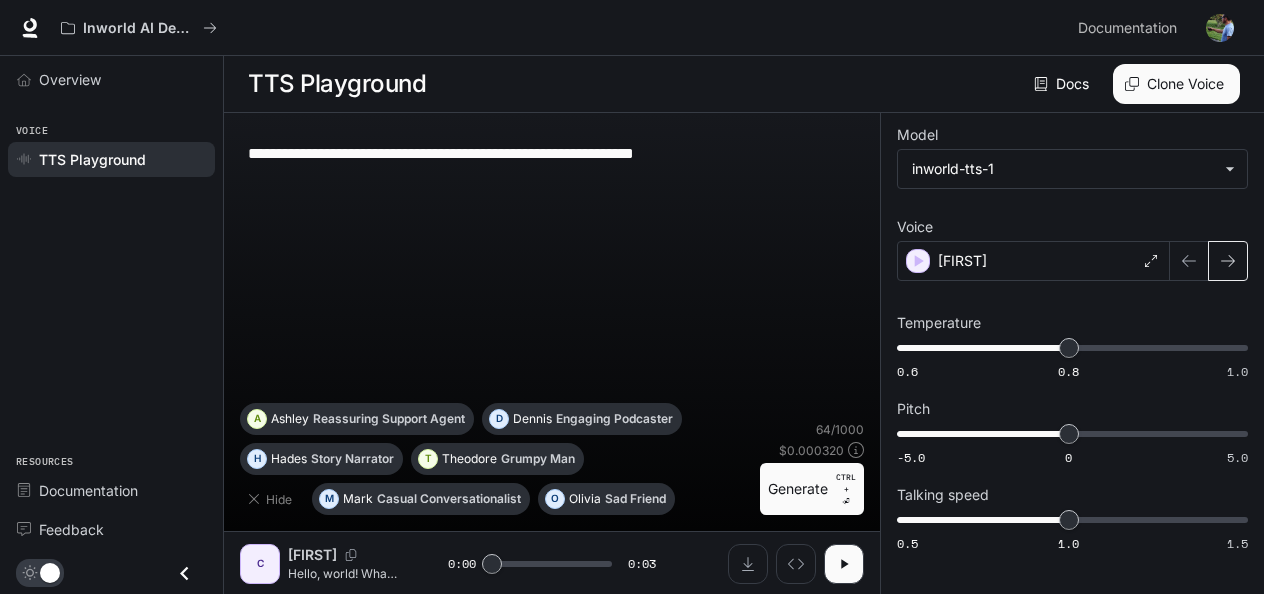 click at bounding box center [1228, 261] 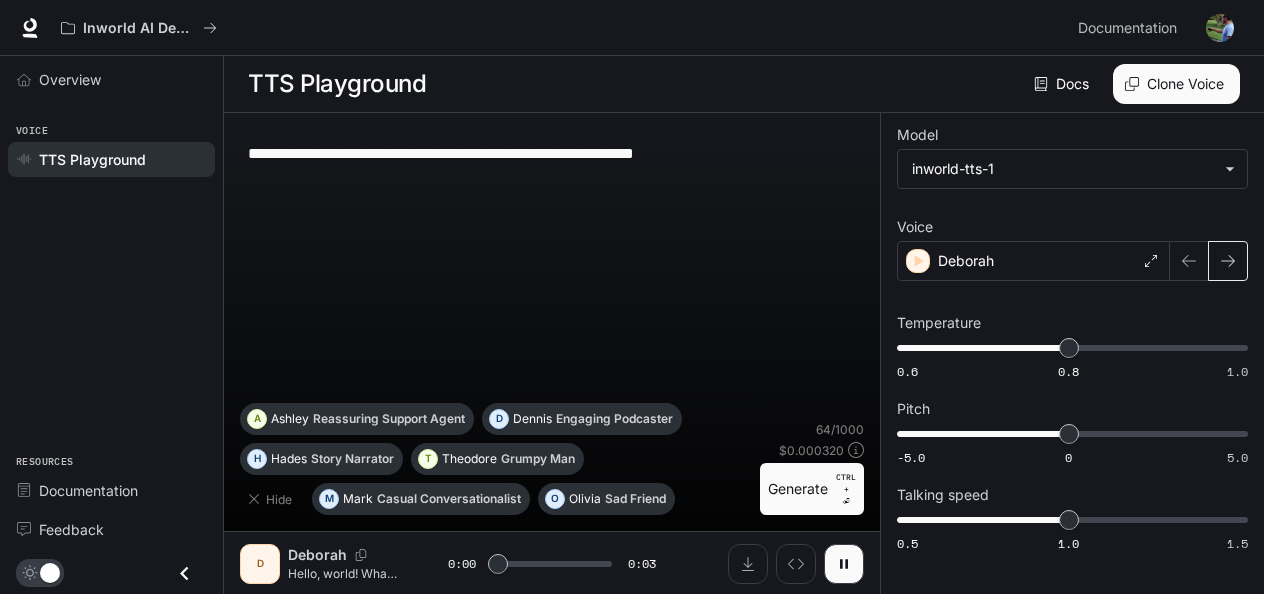 click at bounding box center [1228, 261] 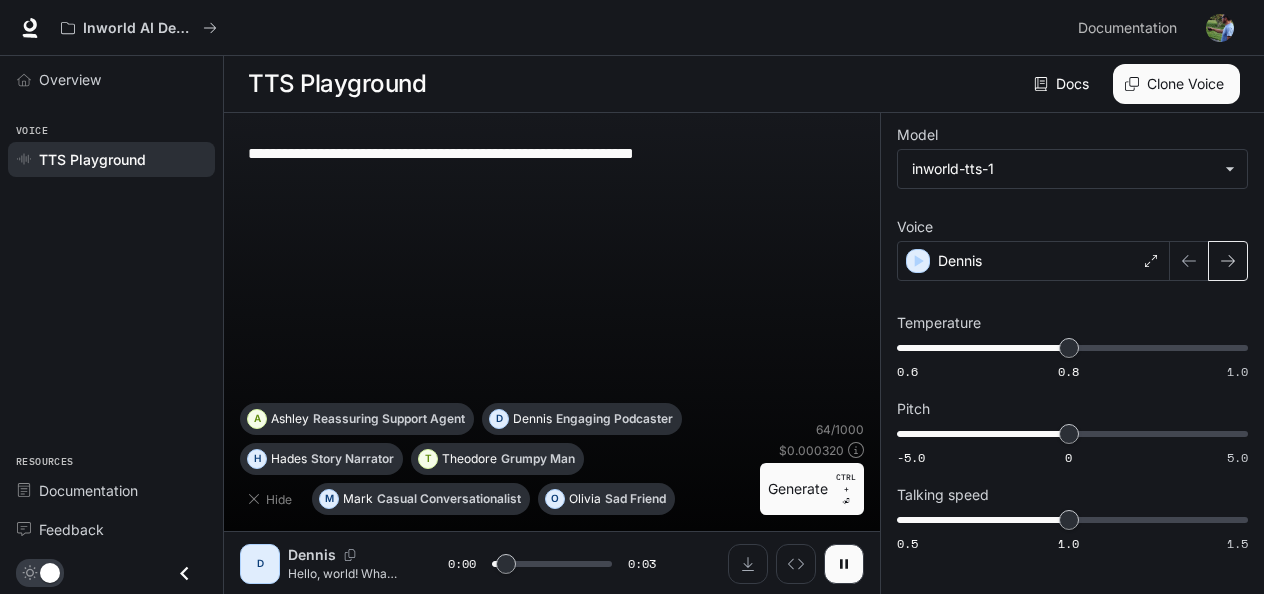 click at bounding box center [1228, 261] 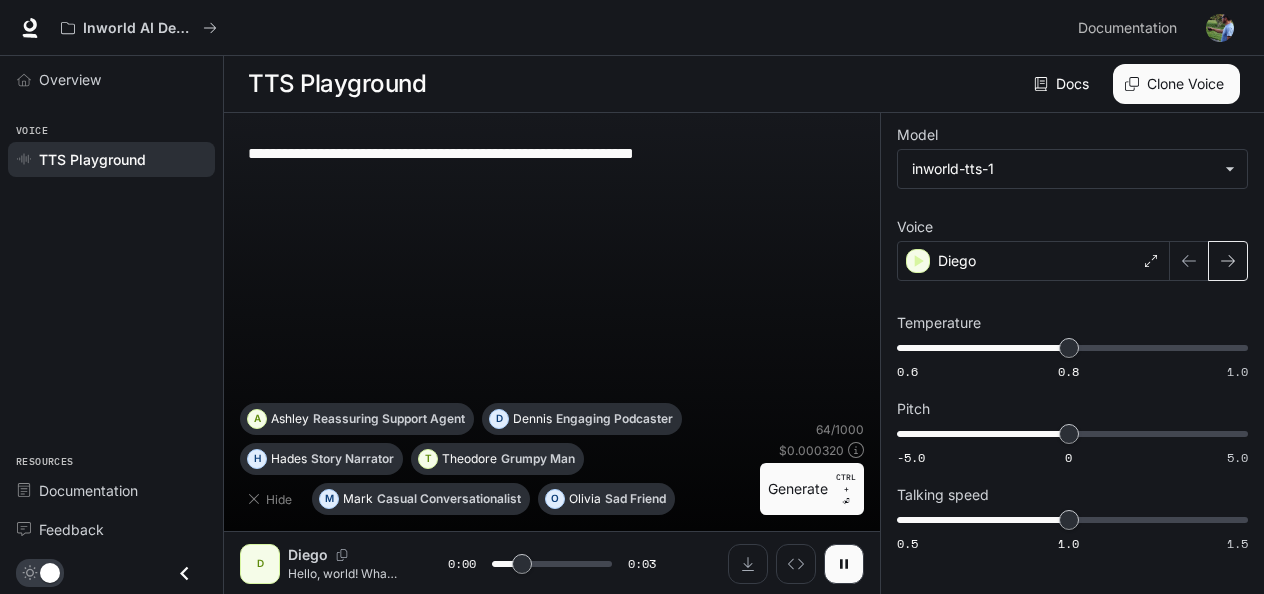 click at bounding box center [1228, 261] 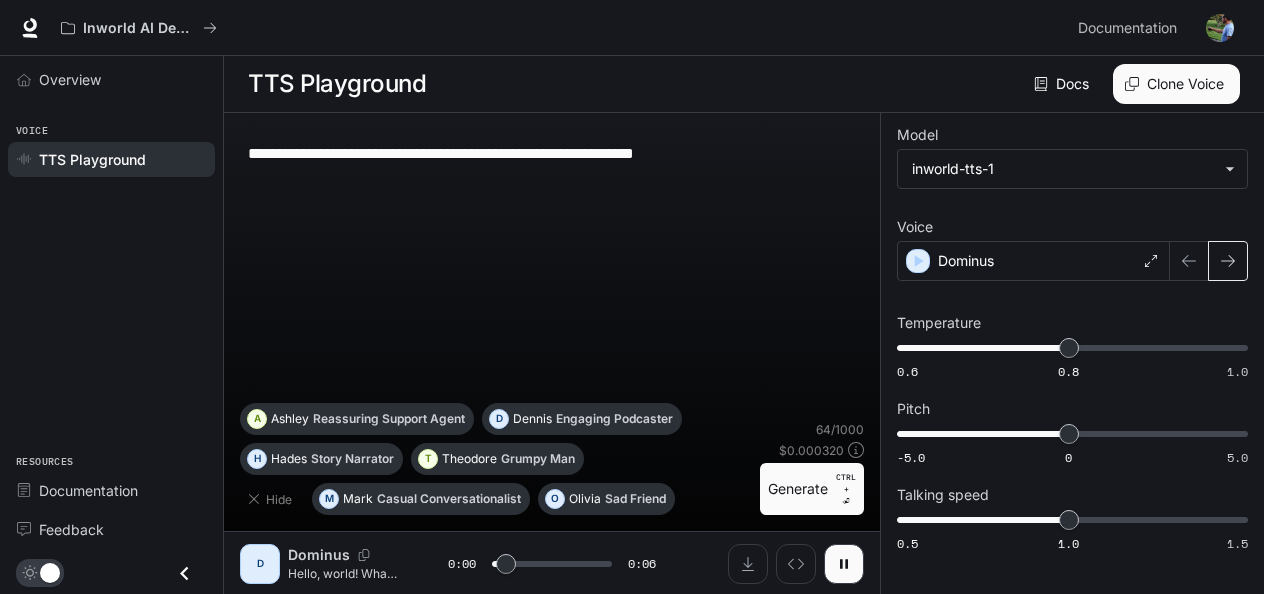 click at bounding box center (1228, 261) 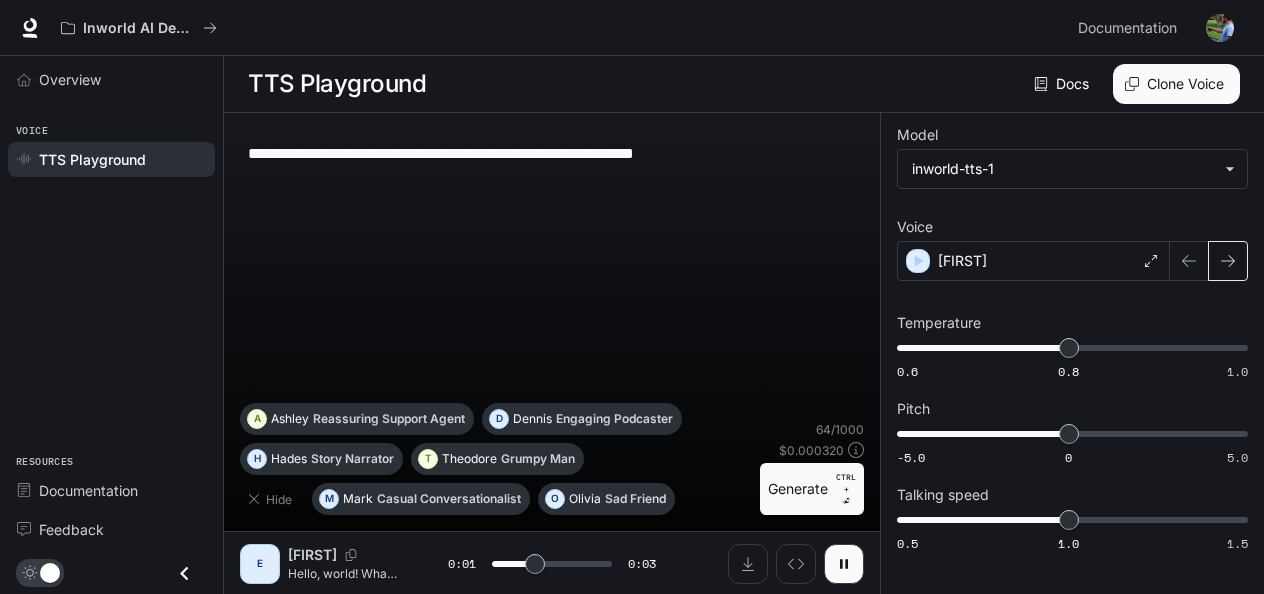 click at bounding box center [1228, 261] 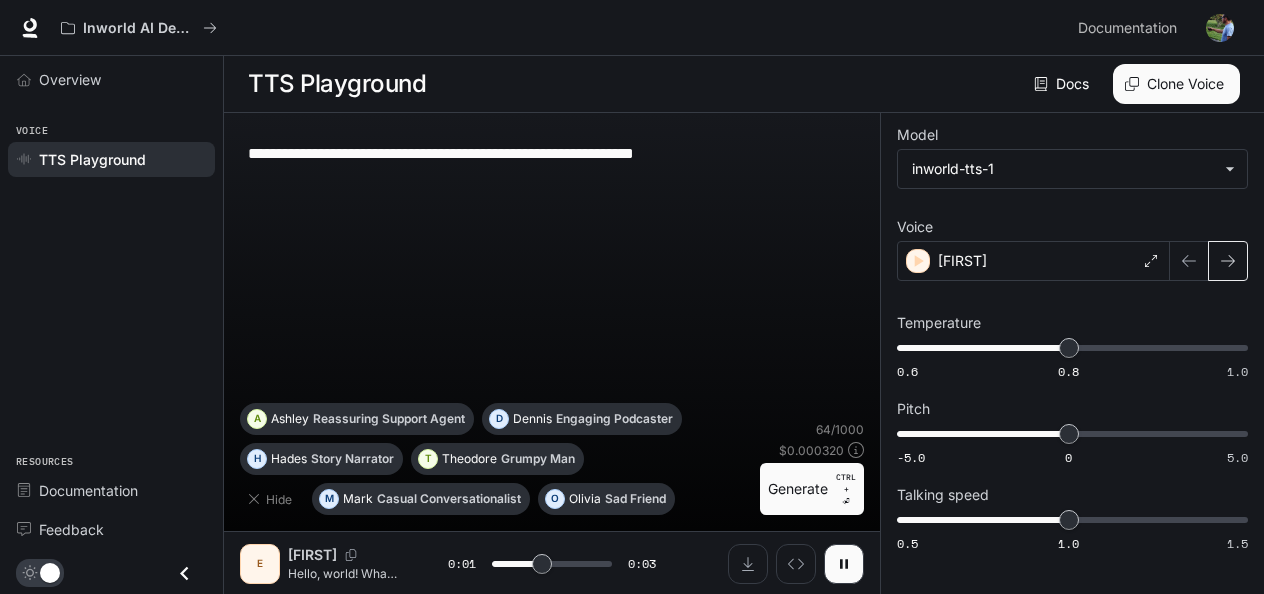 click at bounding box center (1228, 261) 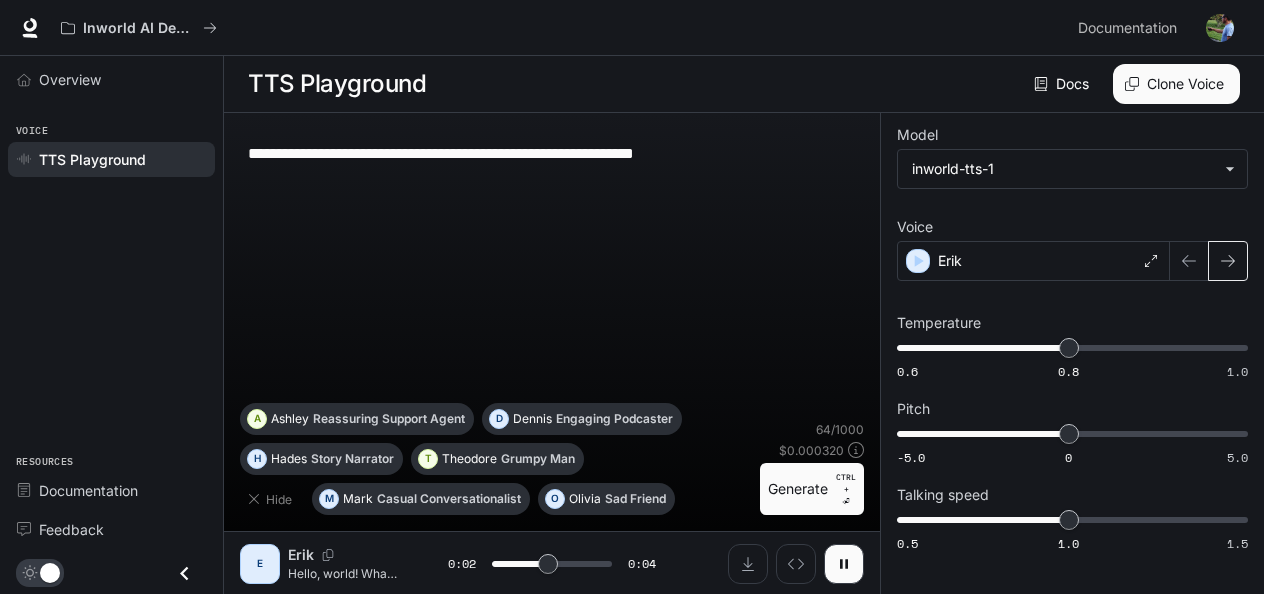 click at bounding box center [1228, 261] 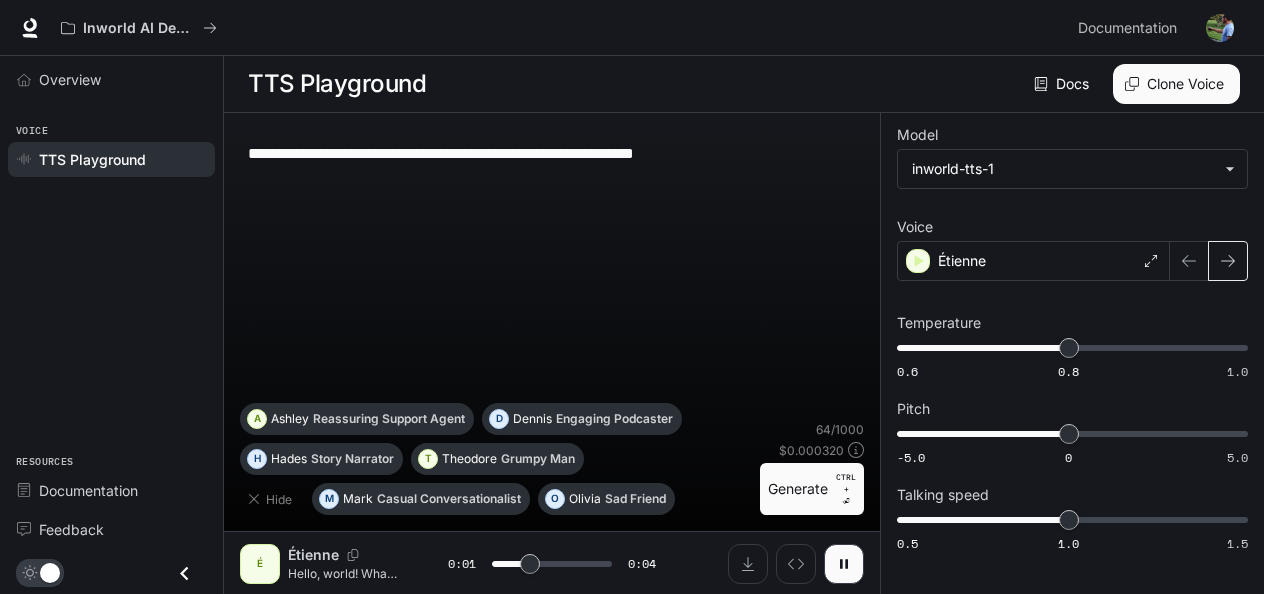 click at bounding box center [1228, 261] 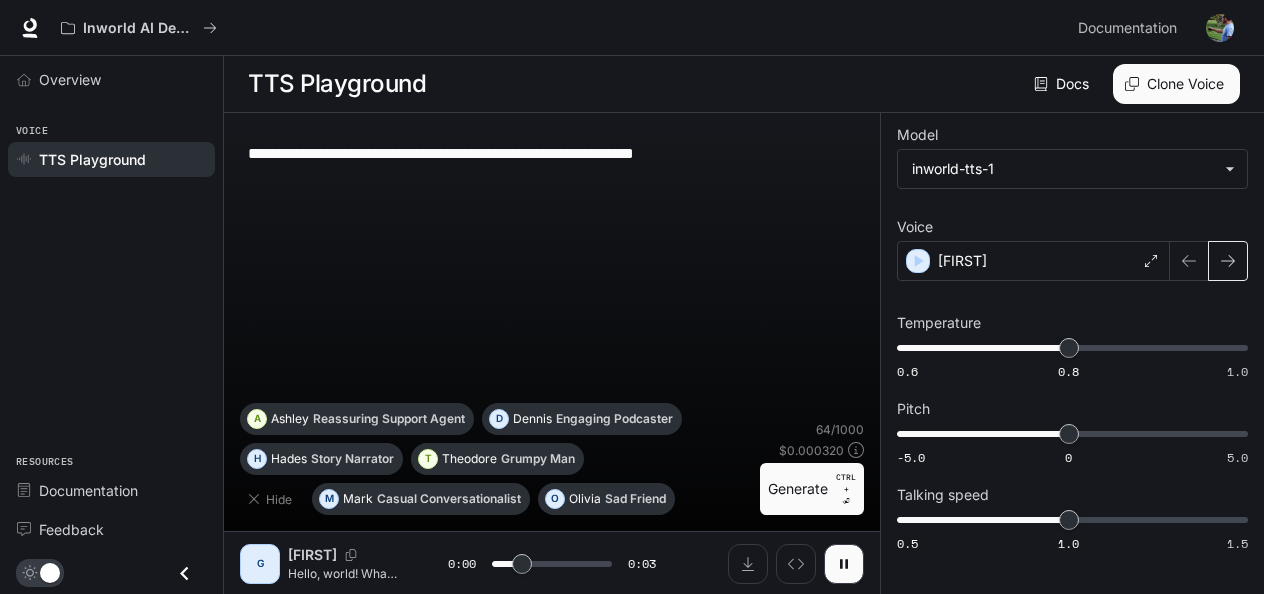 click at bounding box center [1228, 261] 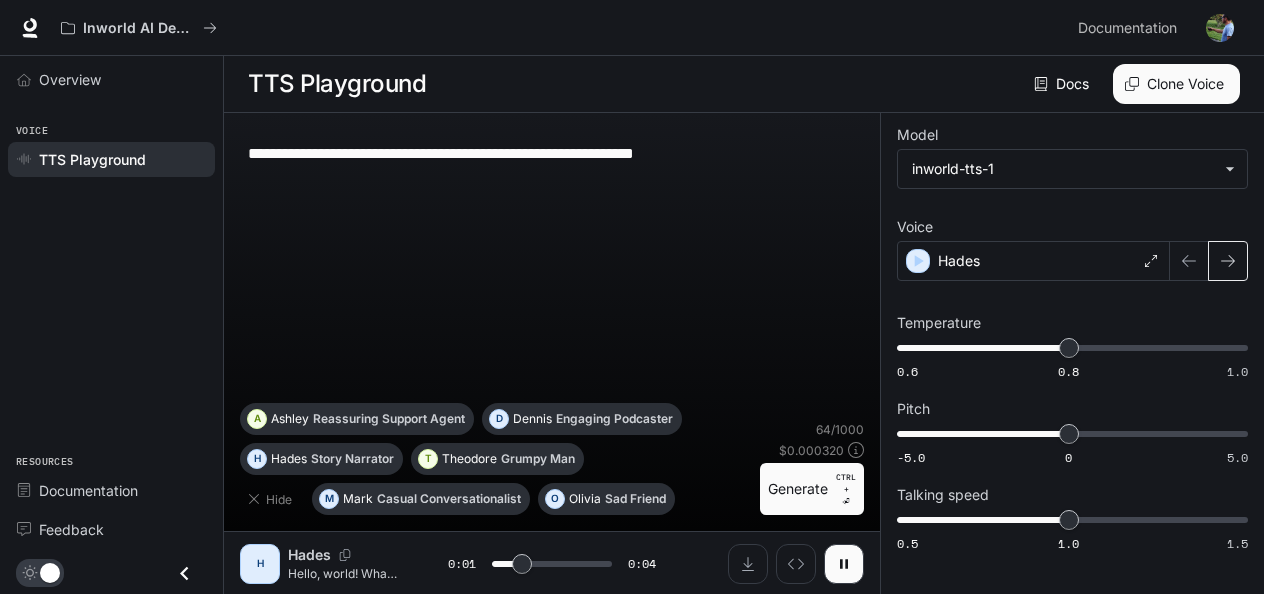 click at bounding box center (1228, 261) 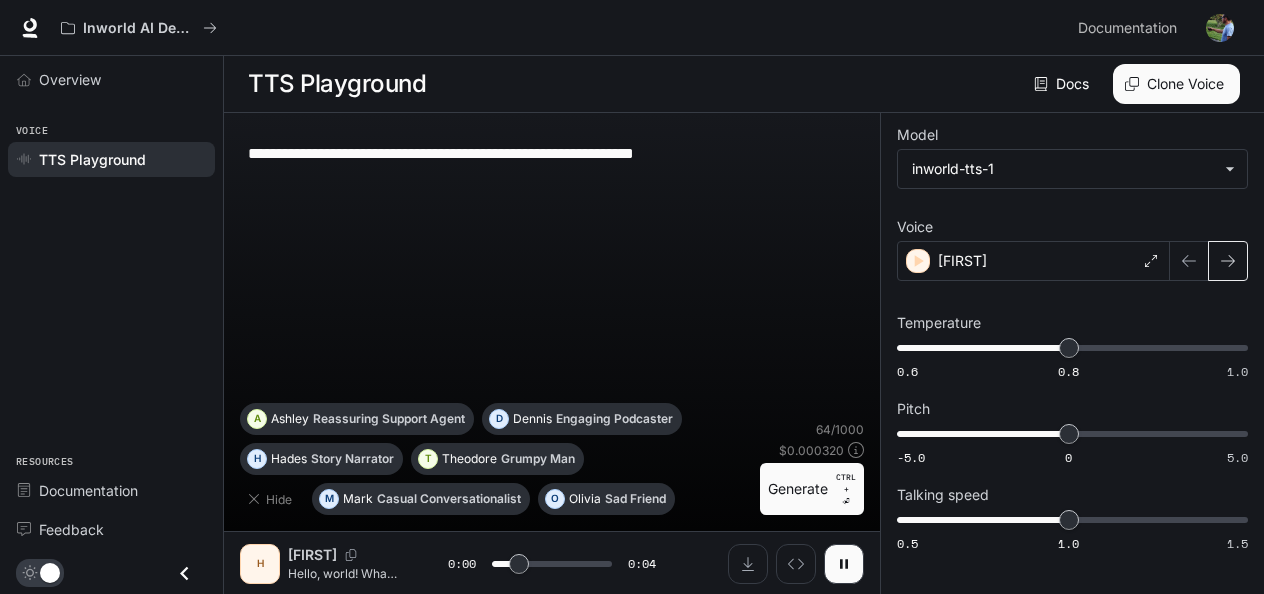click at bounding box center [1228, 261] 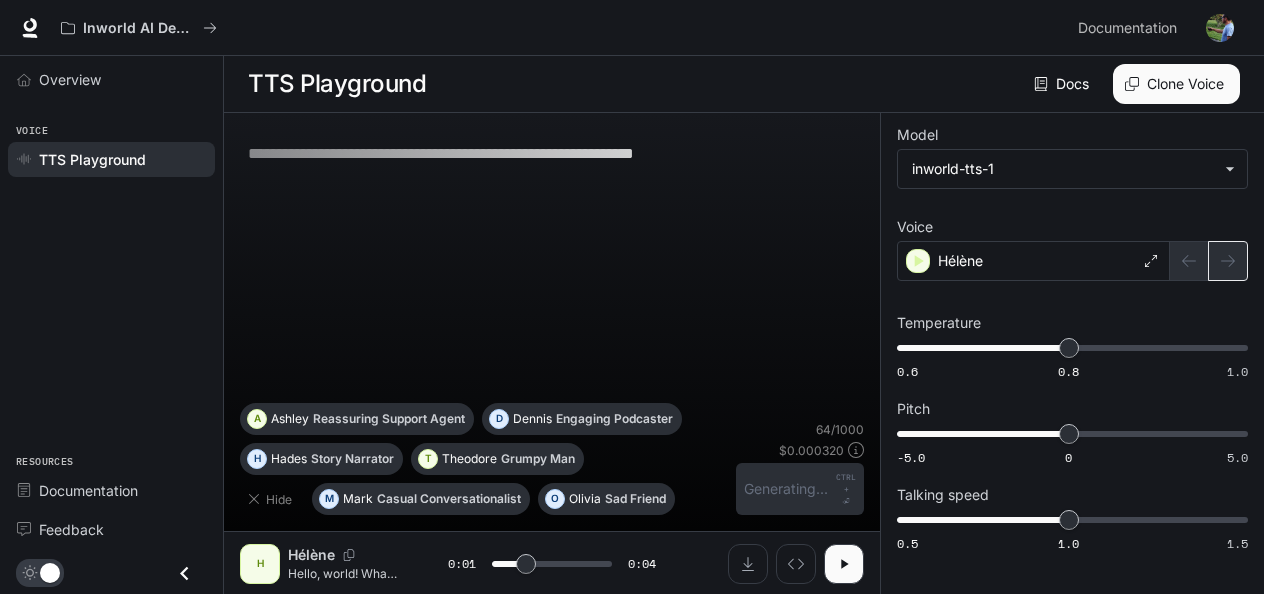click at bounding box center (1209, 261) 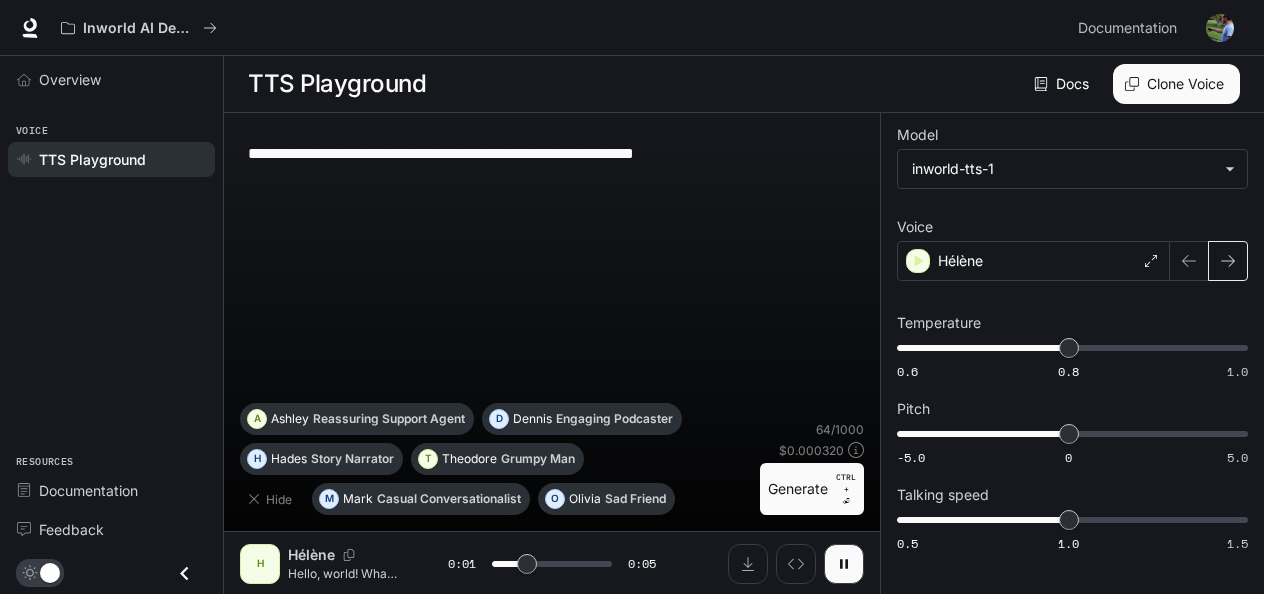click at bounding box center (1228, 261) 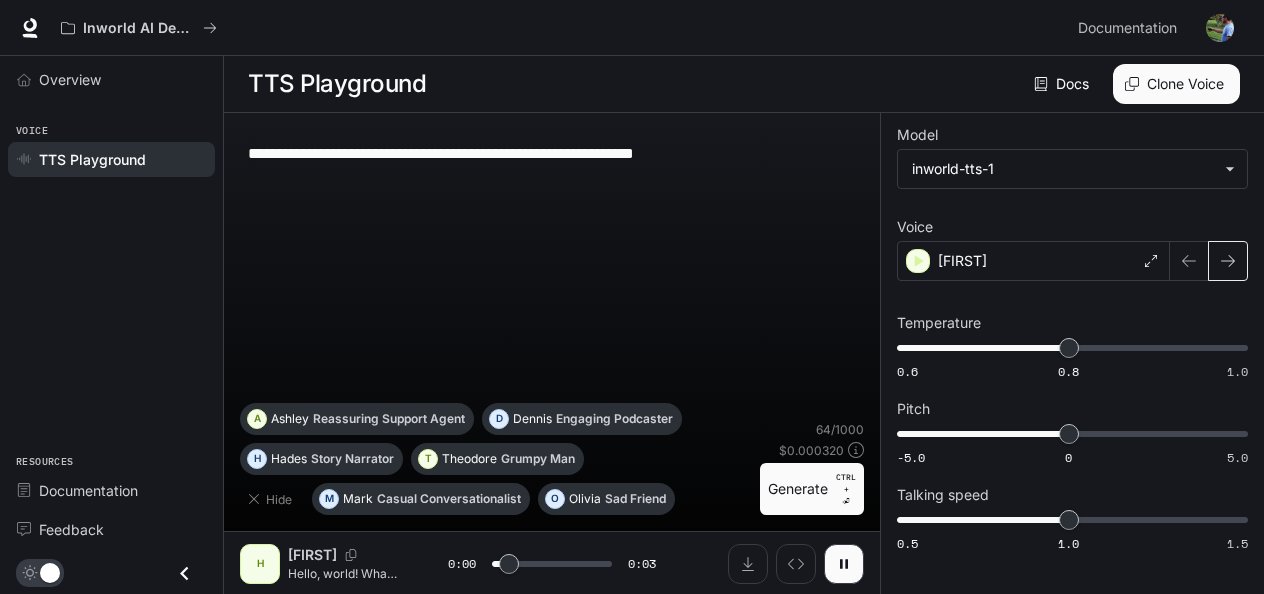 click at bounding box center [1228, 261] 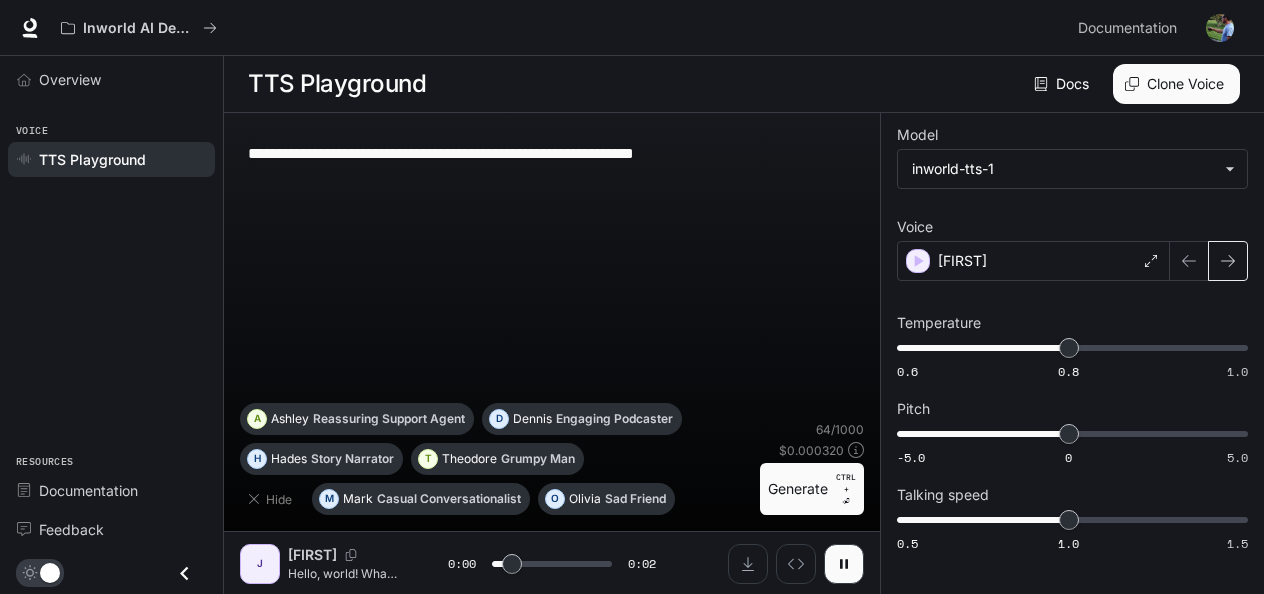 click at bounding box center [1228, 261] 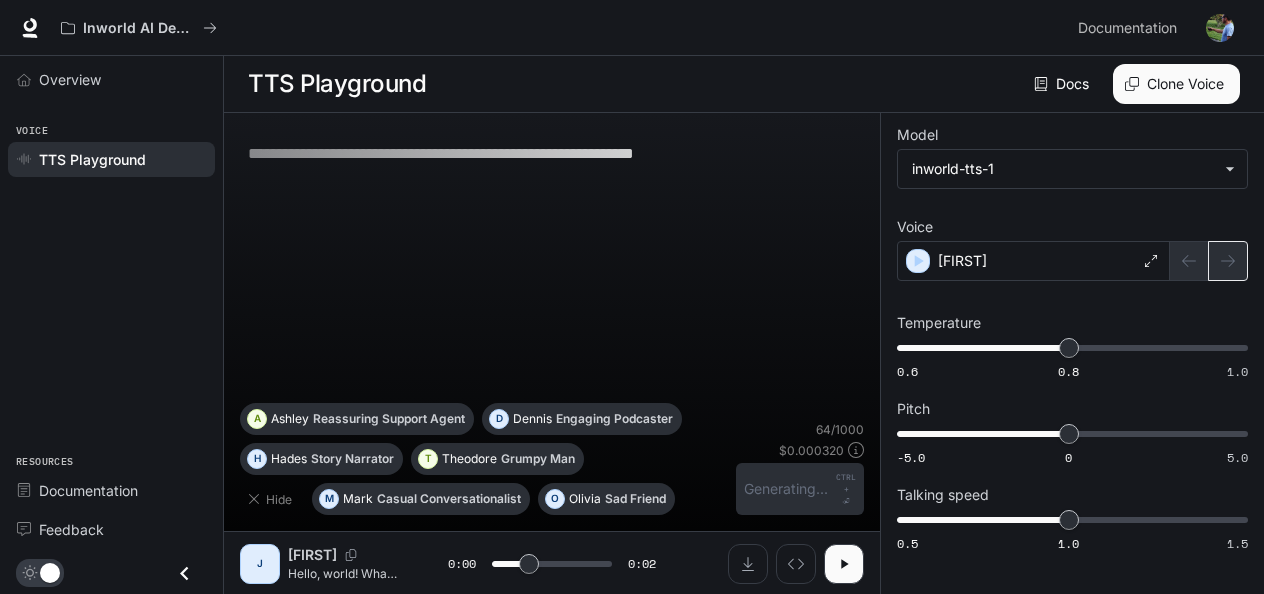 click at bounding box center [1209, 261] 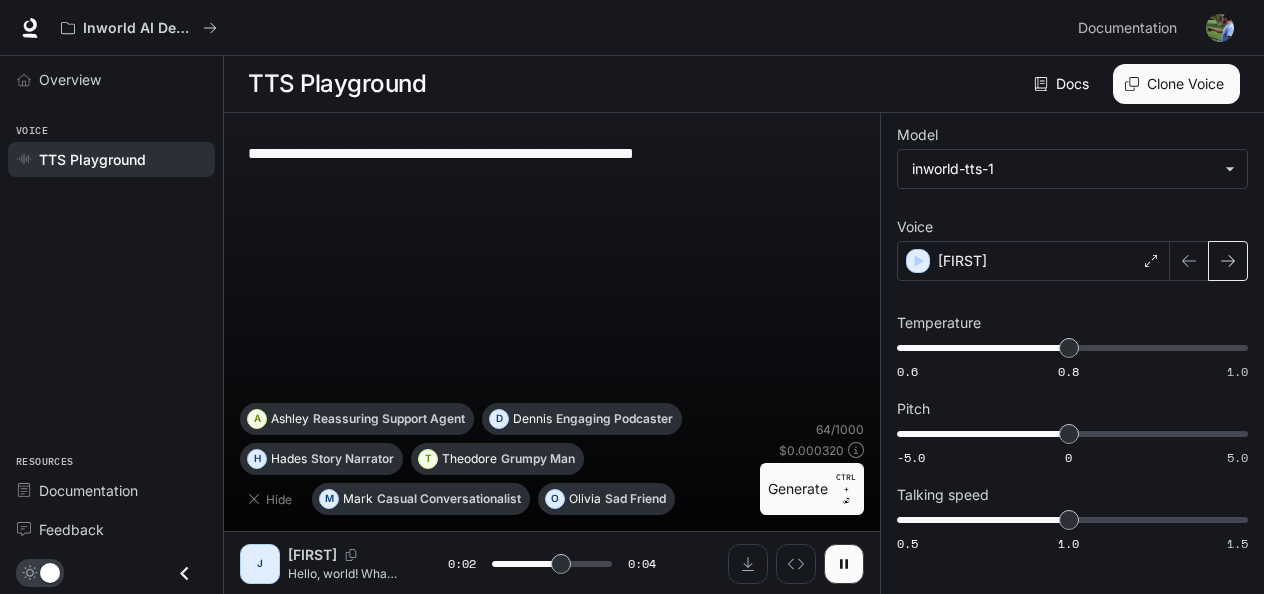 click at bounding box center [1228, 261] 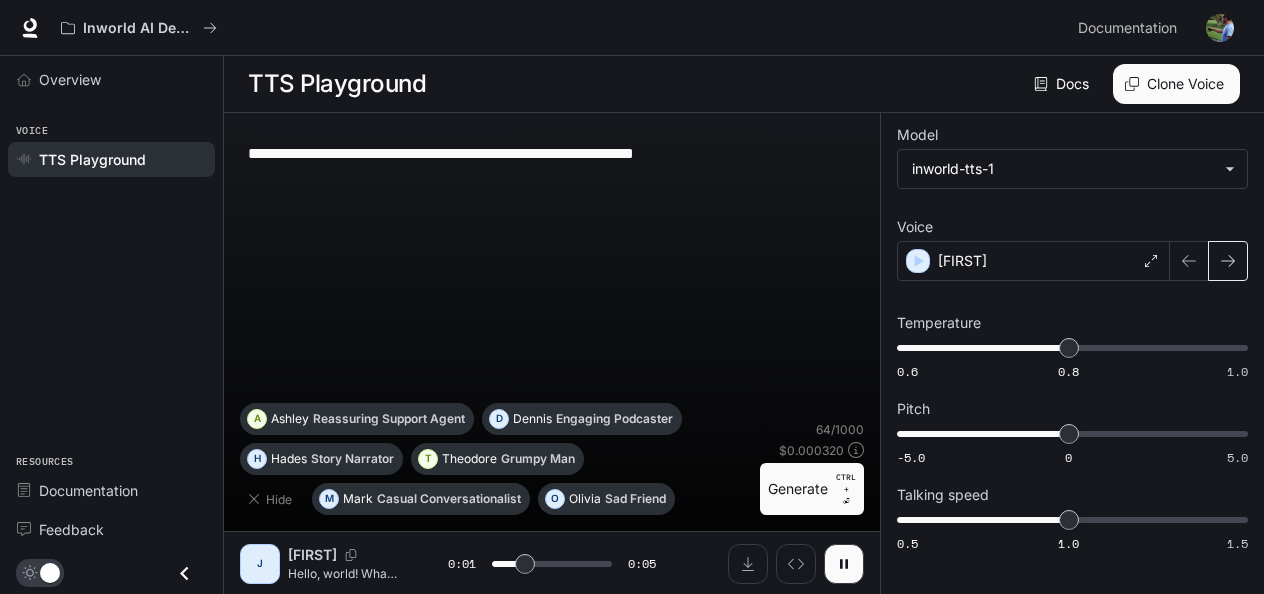 click at bounding box center [1228, 261] 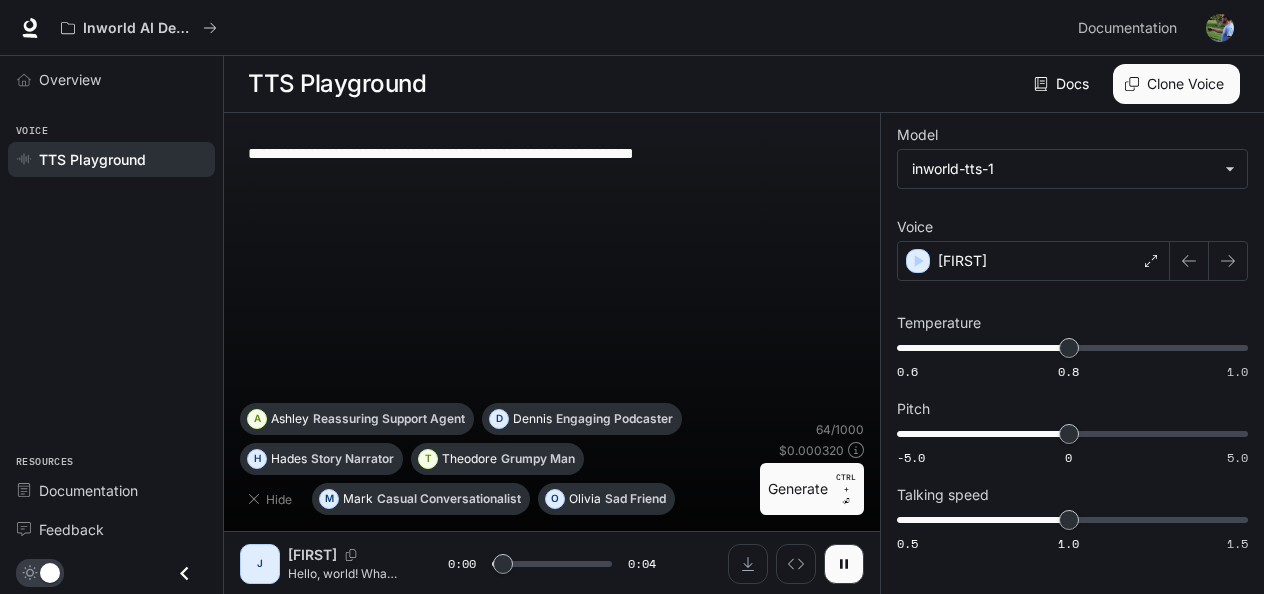 click at bounding box center (1228, 261) 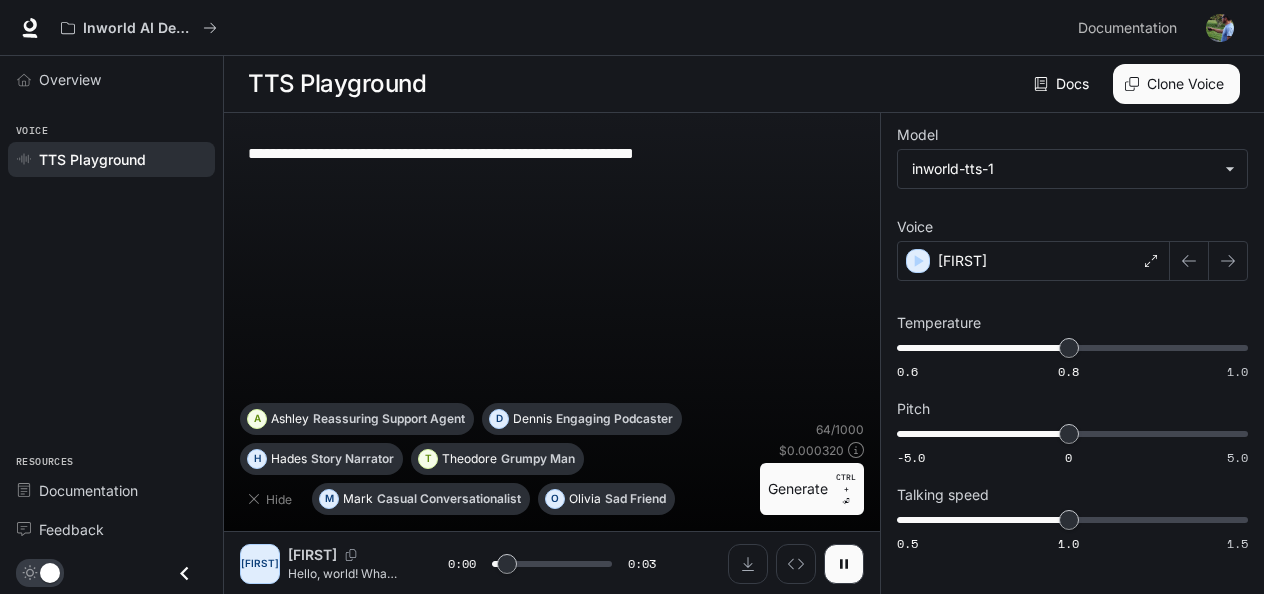 click at bounding box center [1228, 261] 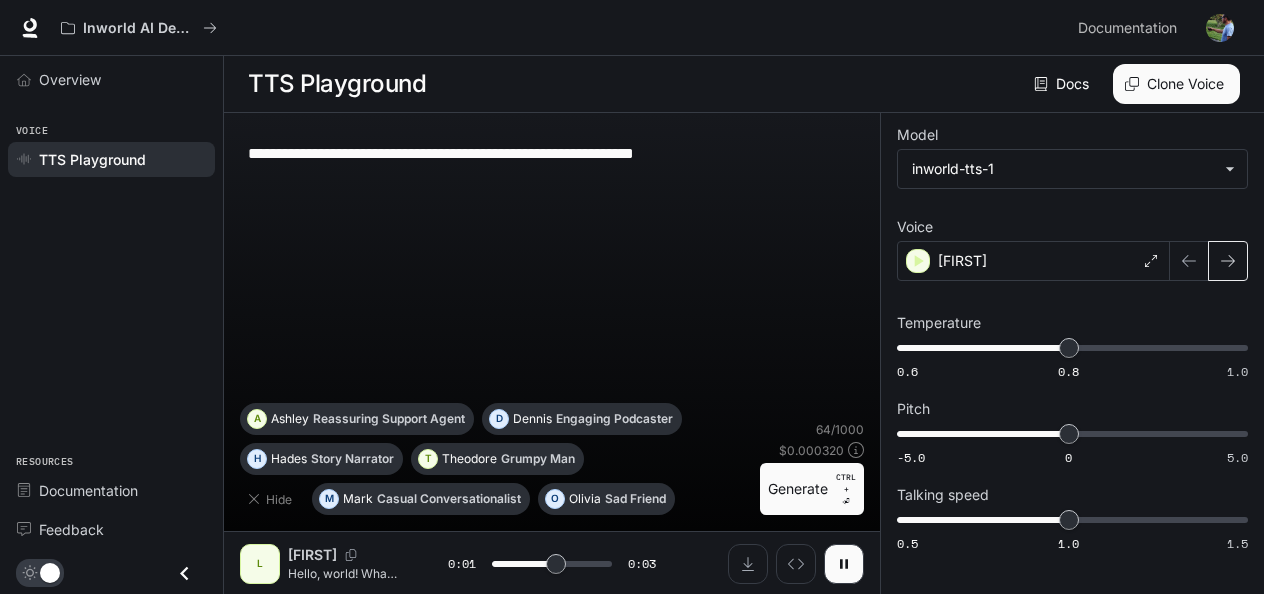 click at bounding box center (1228, 261) 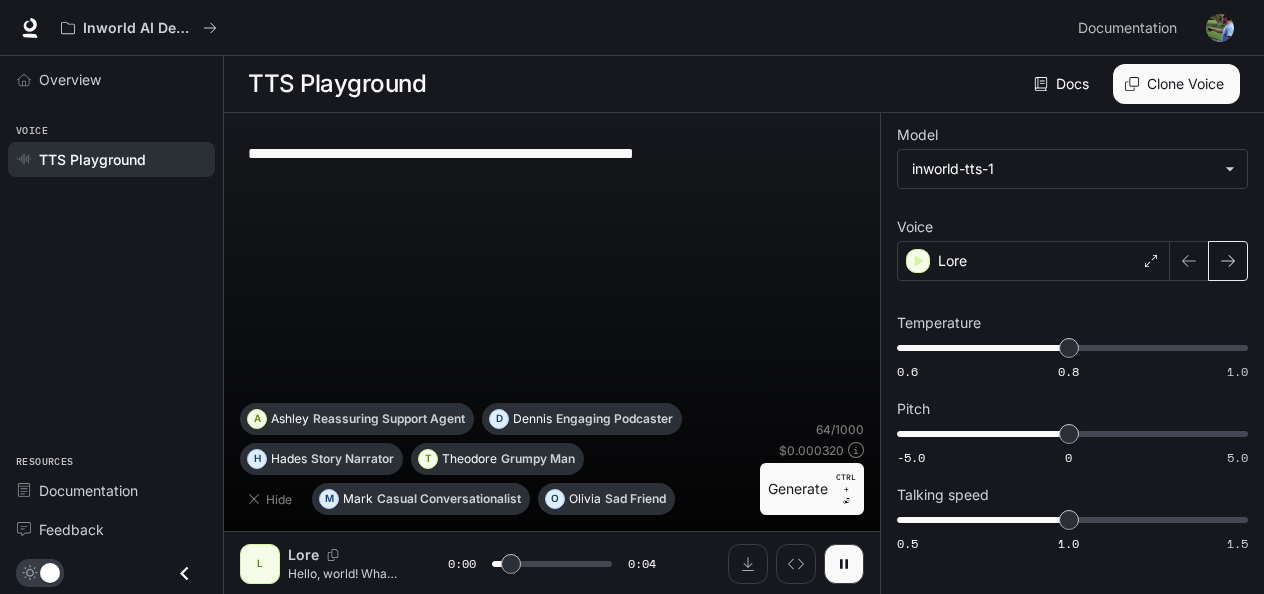 click at bounding box center [1228, 261] 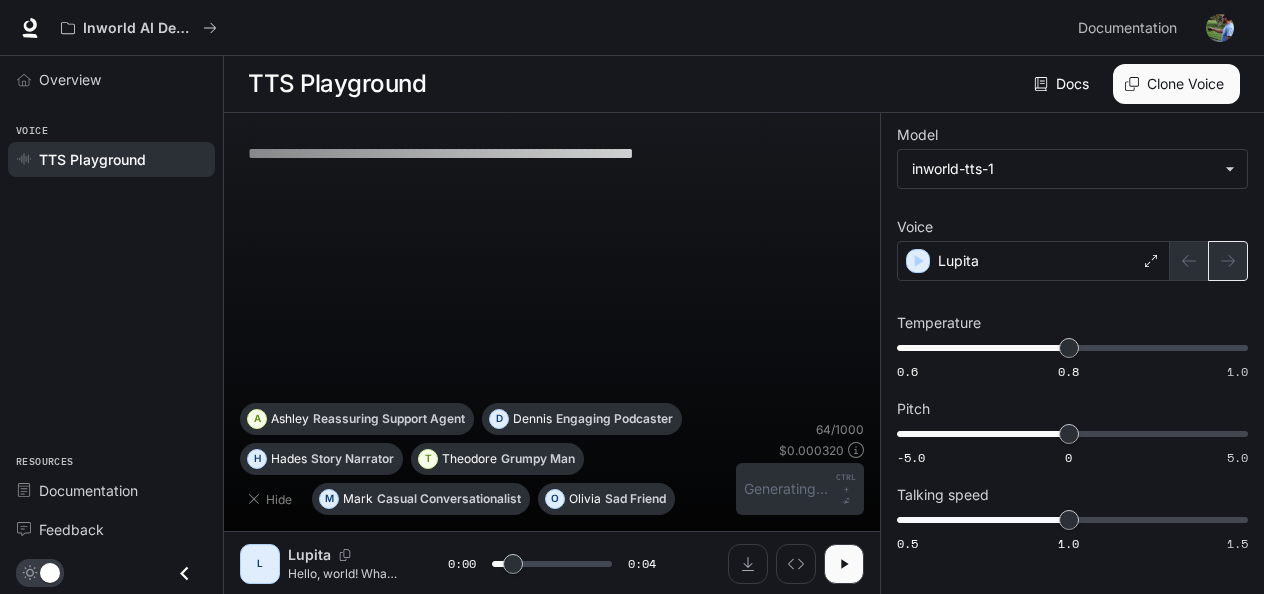 click at bounding box center [1209, 261] 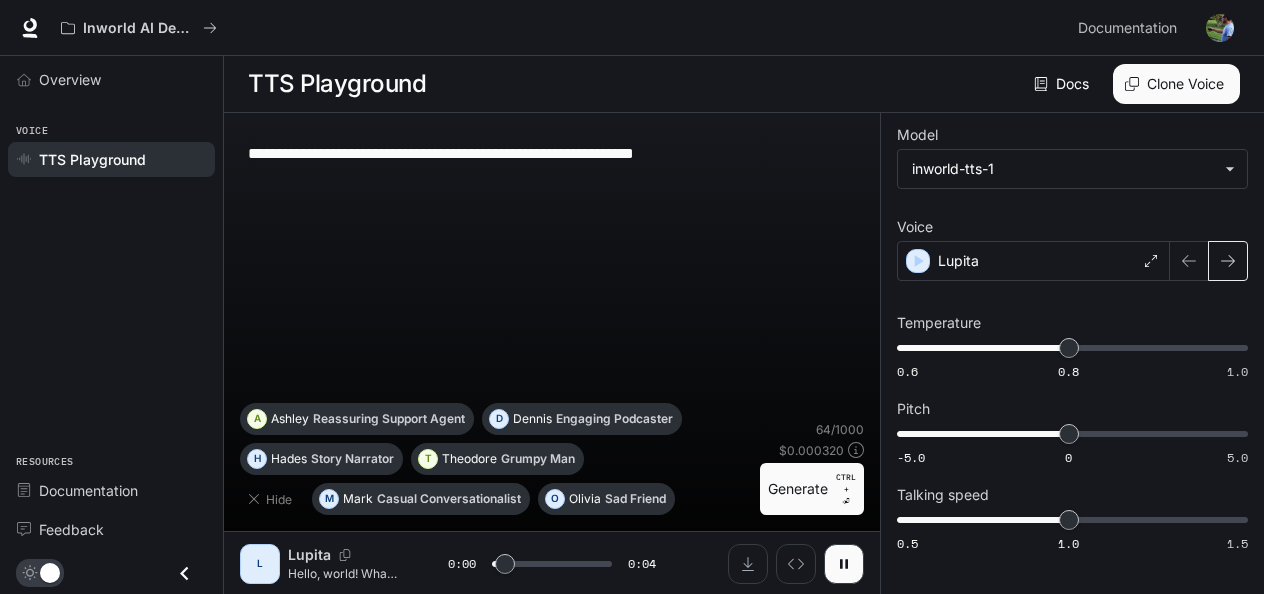click at bounding box center (1228, 261) 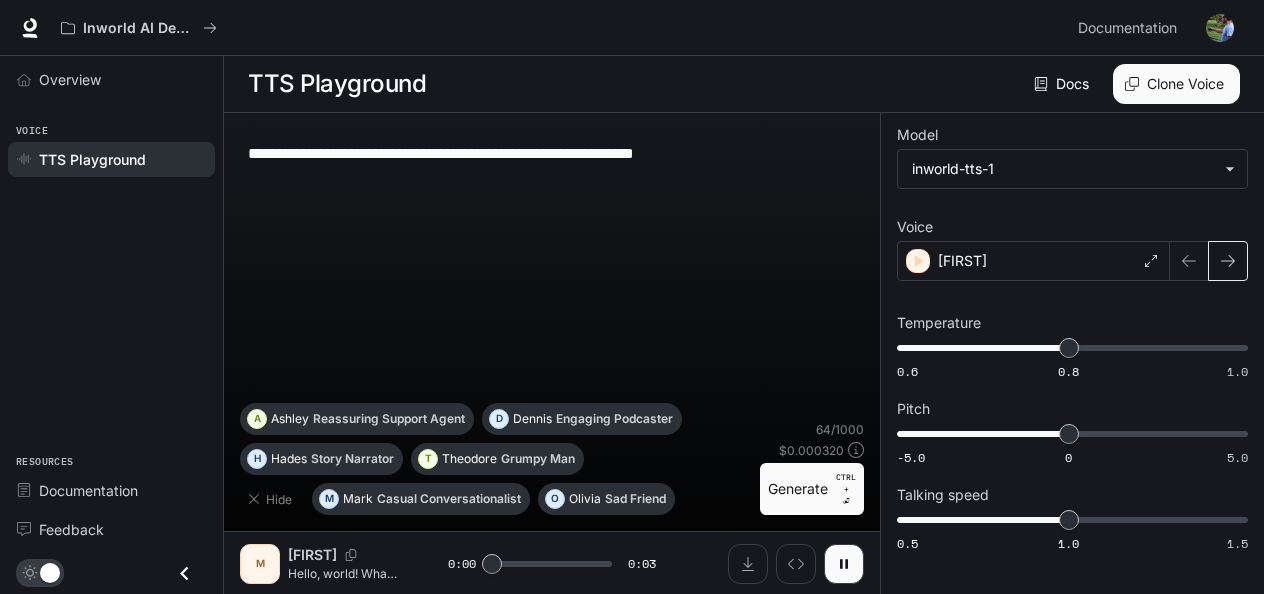 click at bounding box center (1228, 261) 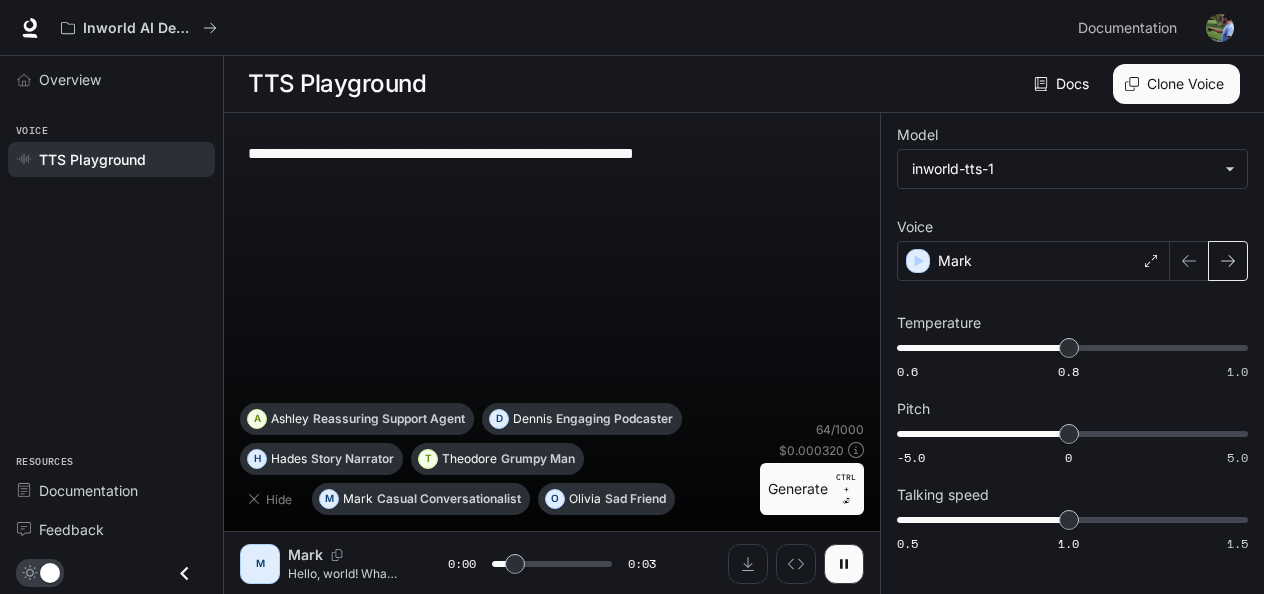 click at bounding box center (1228, 261) 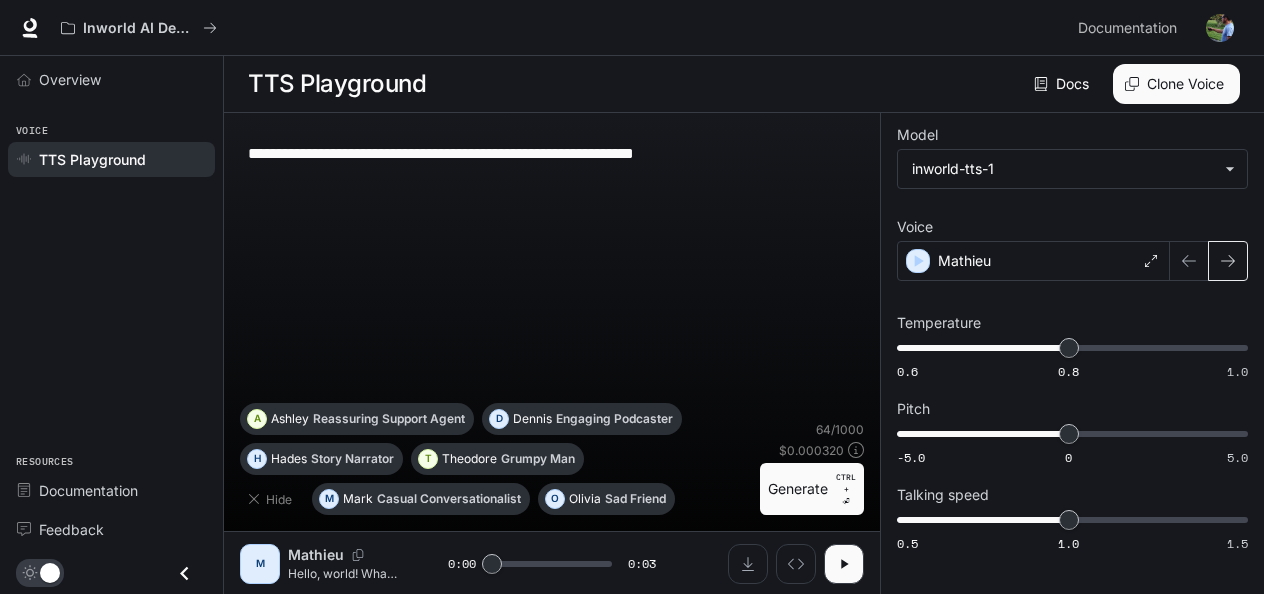 click at bounding box center (1228, 261) 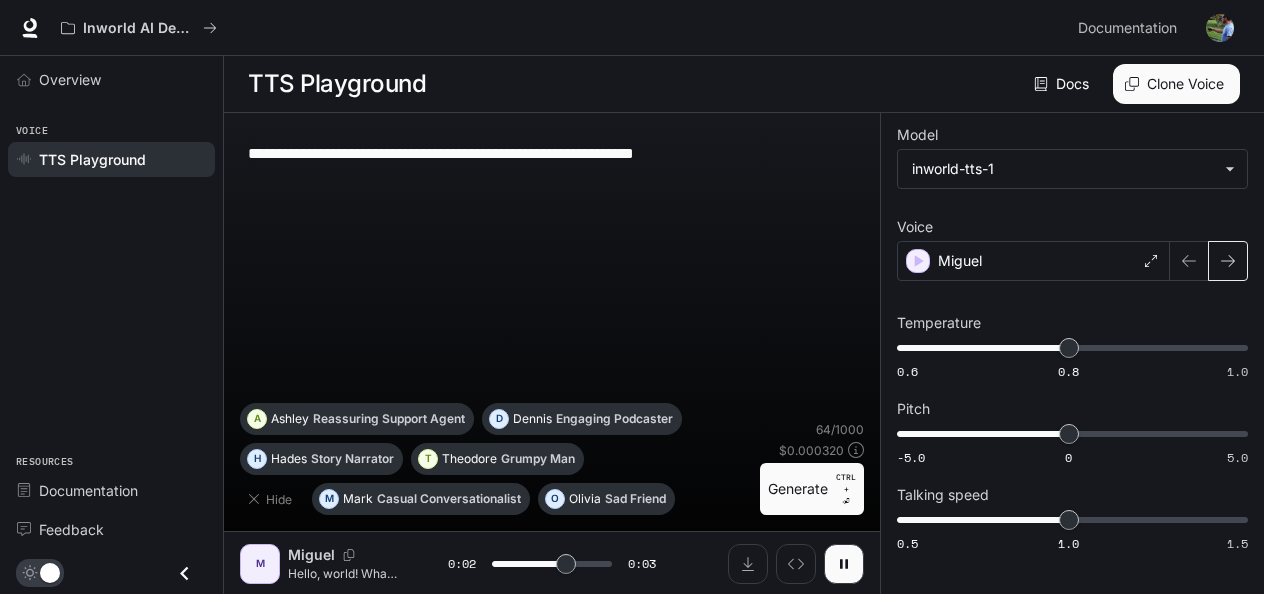 click at bounding box center (1228, 261) 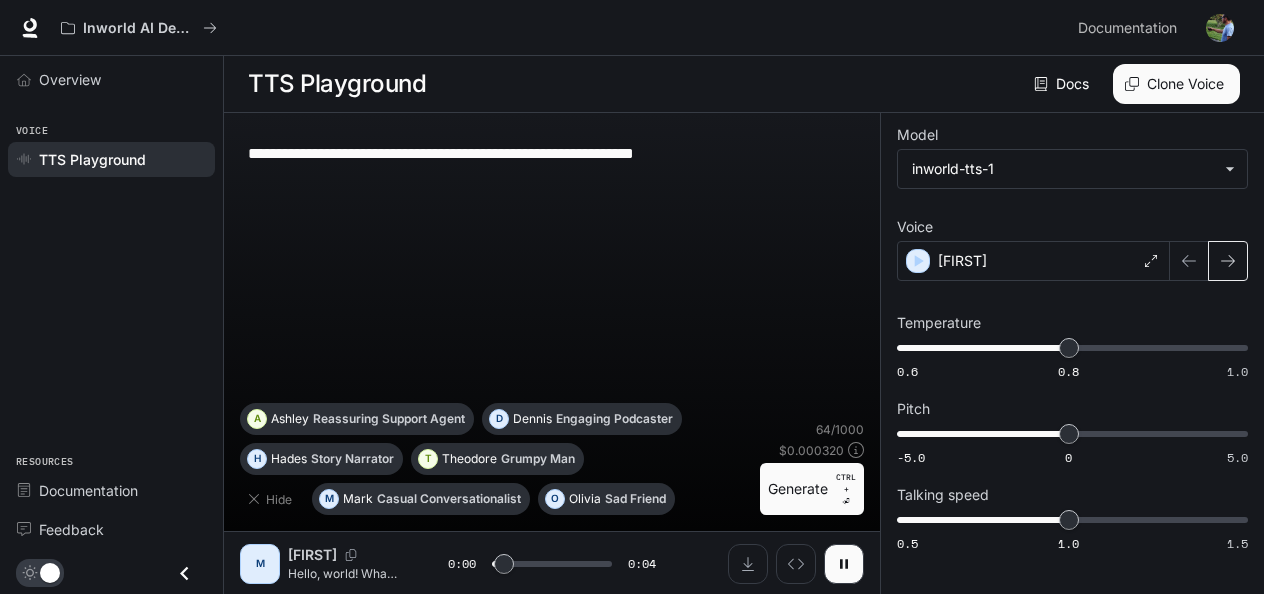 click at bounding box center [1228, 261] 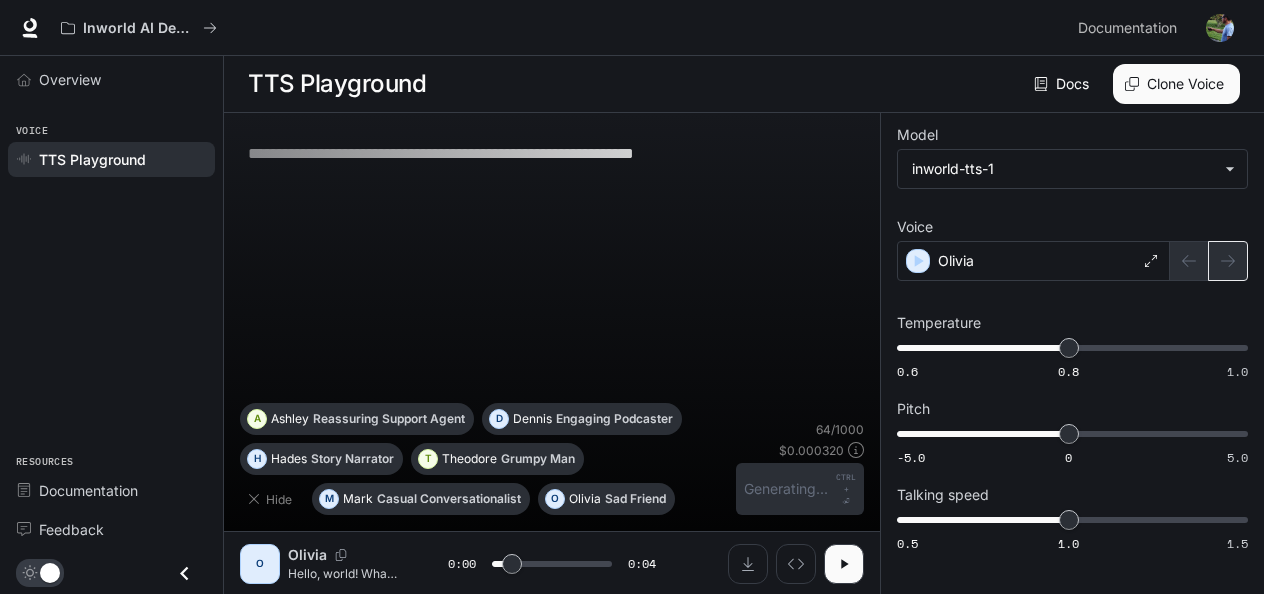 click at bounding box center [1209, 261] 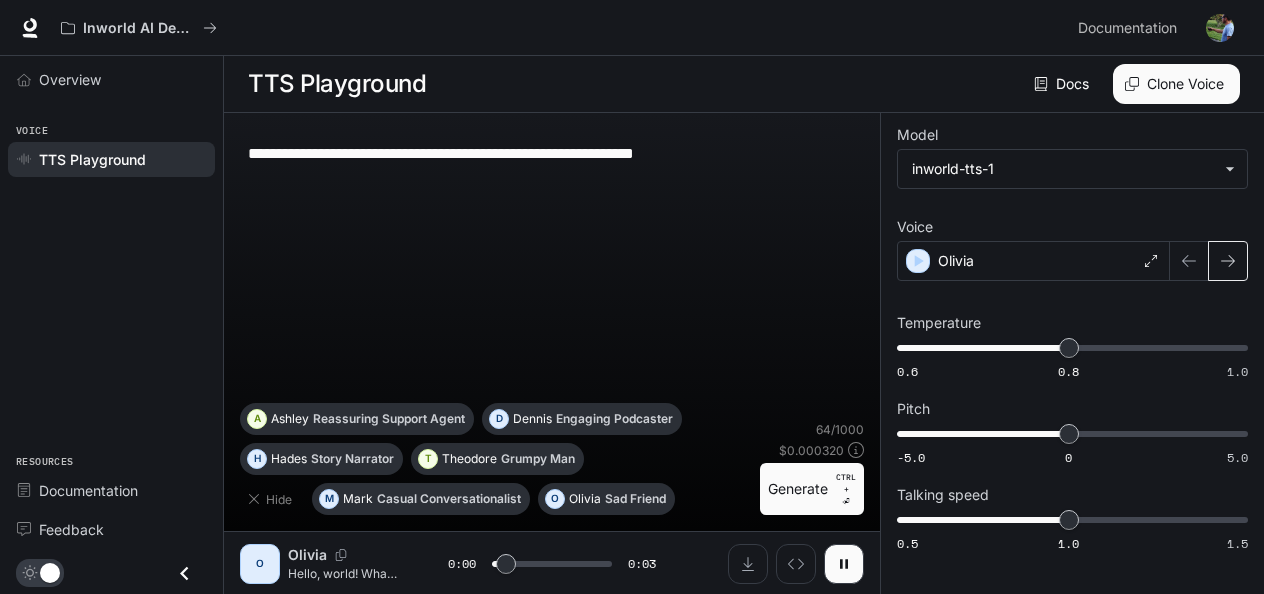 click at bounding box center (1228, 261) 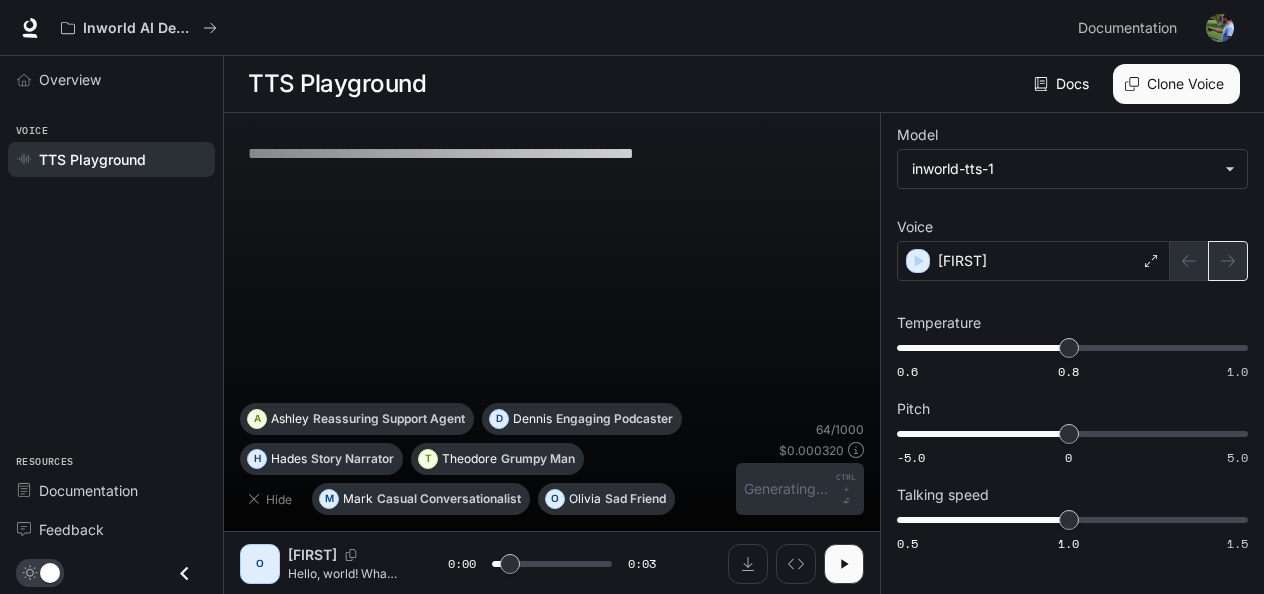 click at bounding box center (1209, 261) 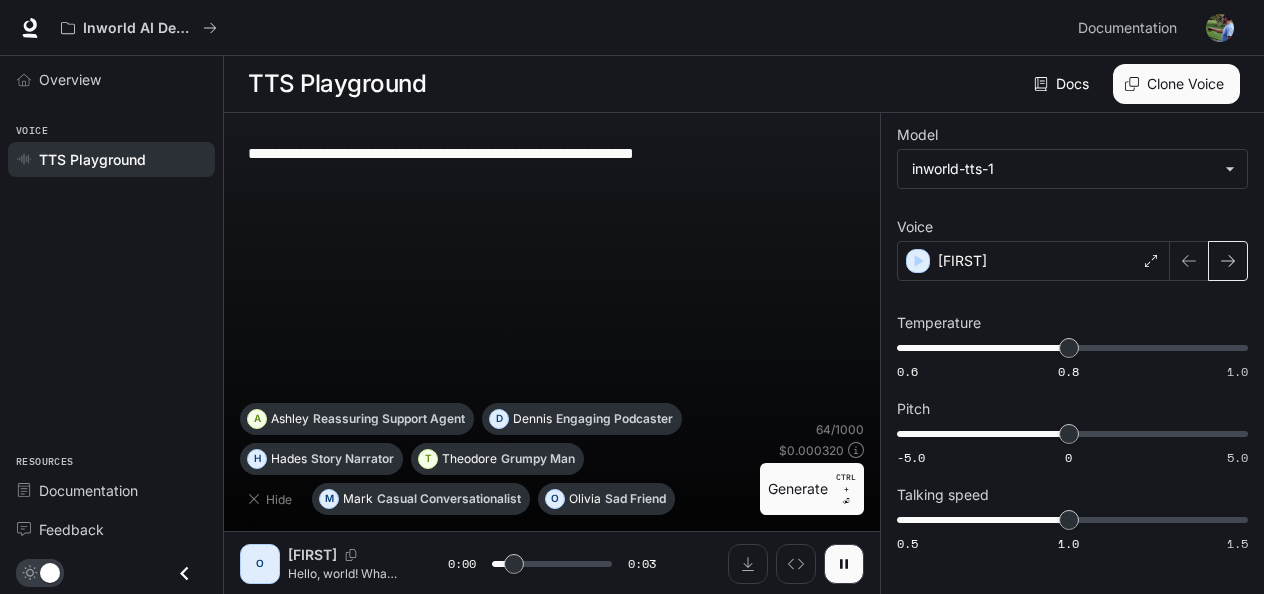 click at bounding box center (1228, 261) 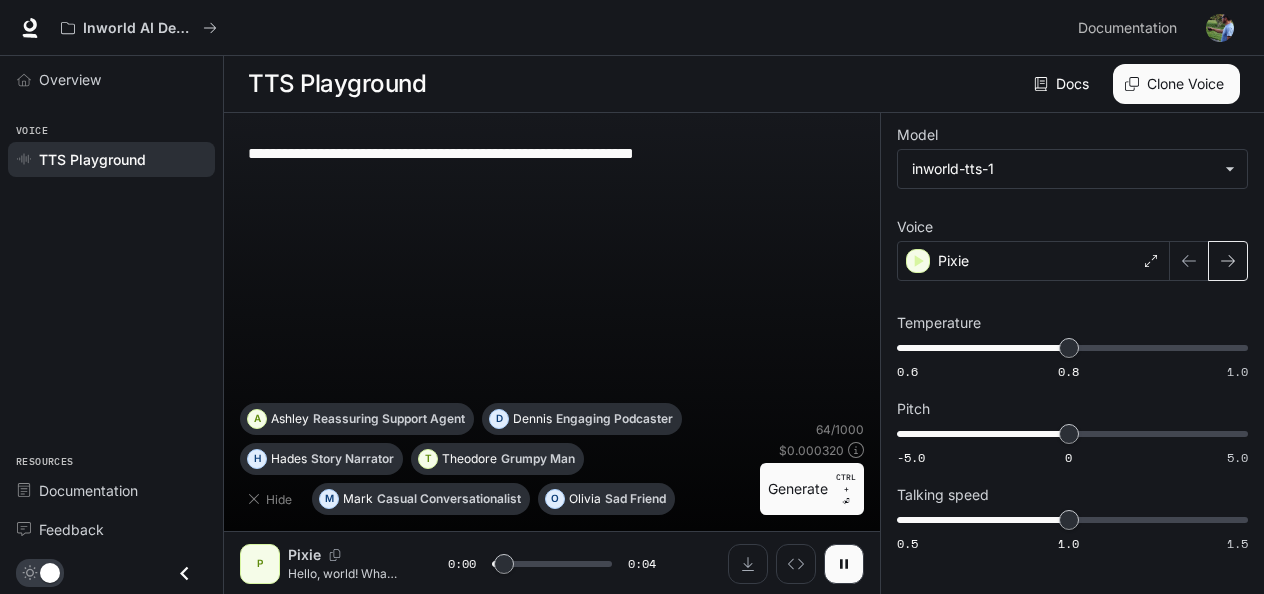 click at bounding box center (1228, 261) 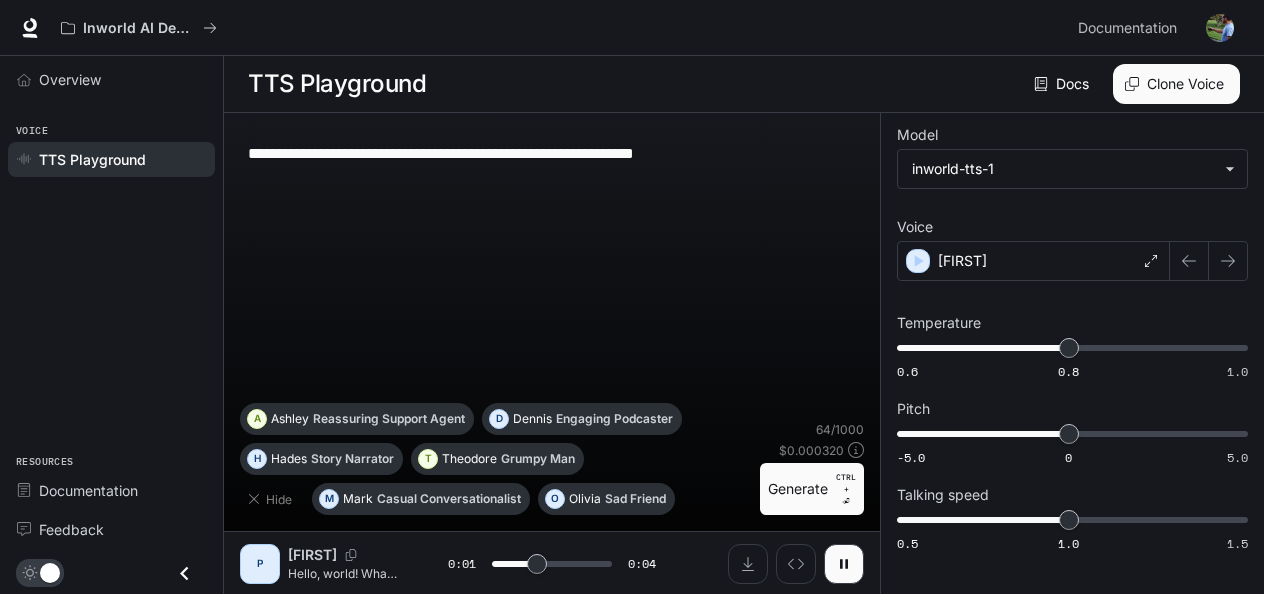 click at bounding box center [1228, 261] 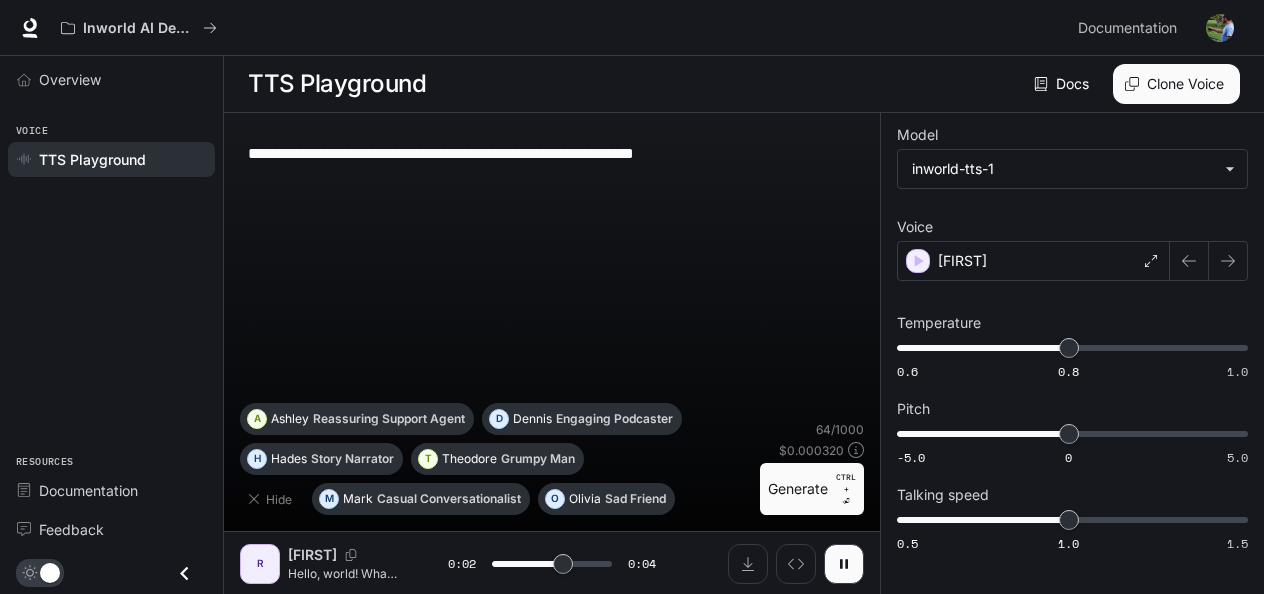 click at bounding box center [1228, 261] 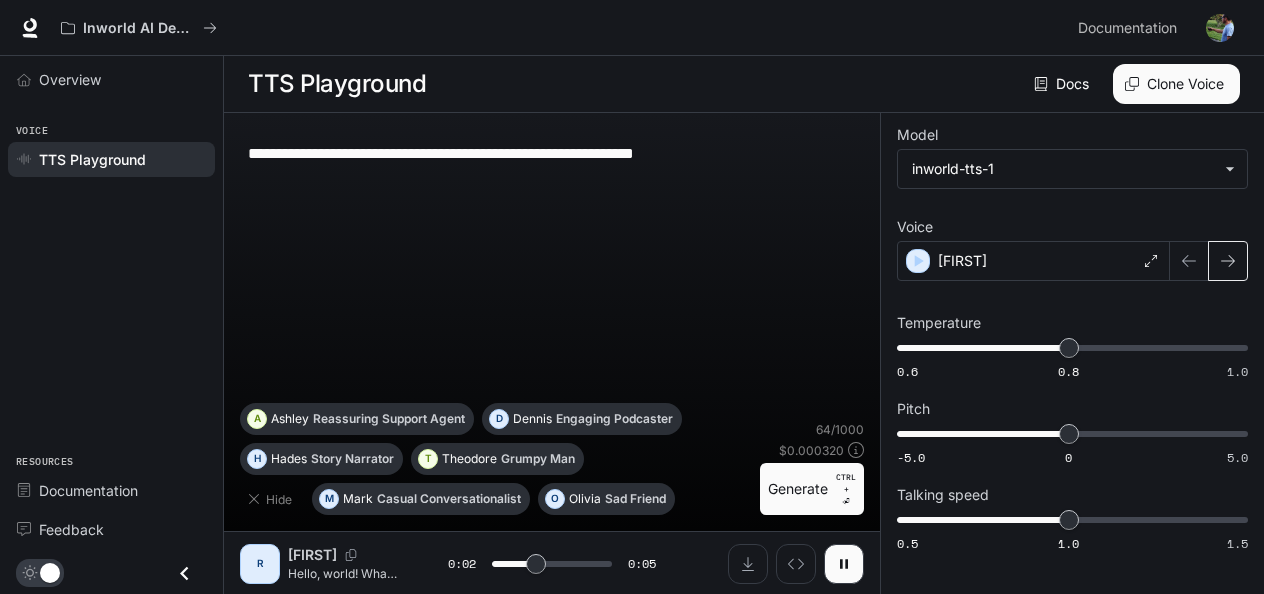 click at bounding box center [1228, 261] 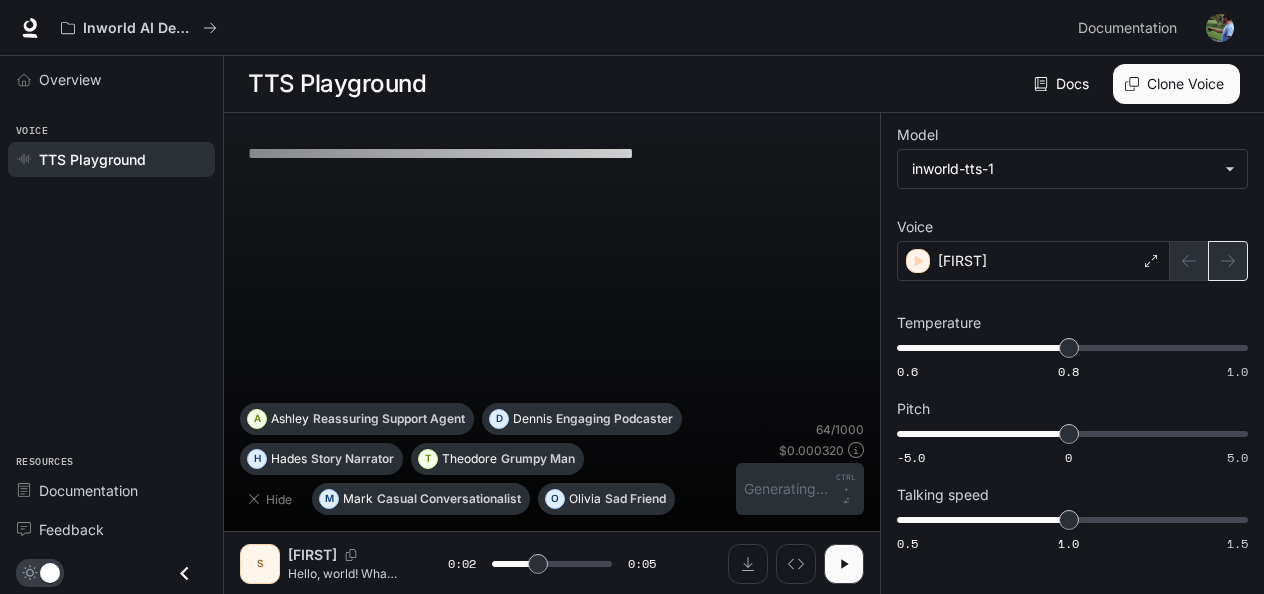 click at bounding box center [1209, 261] 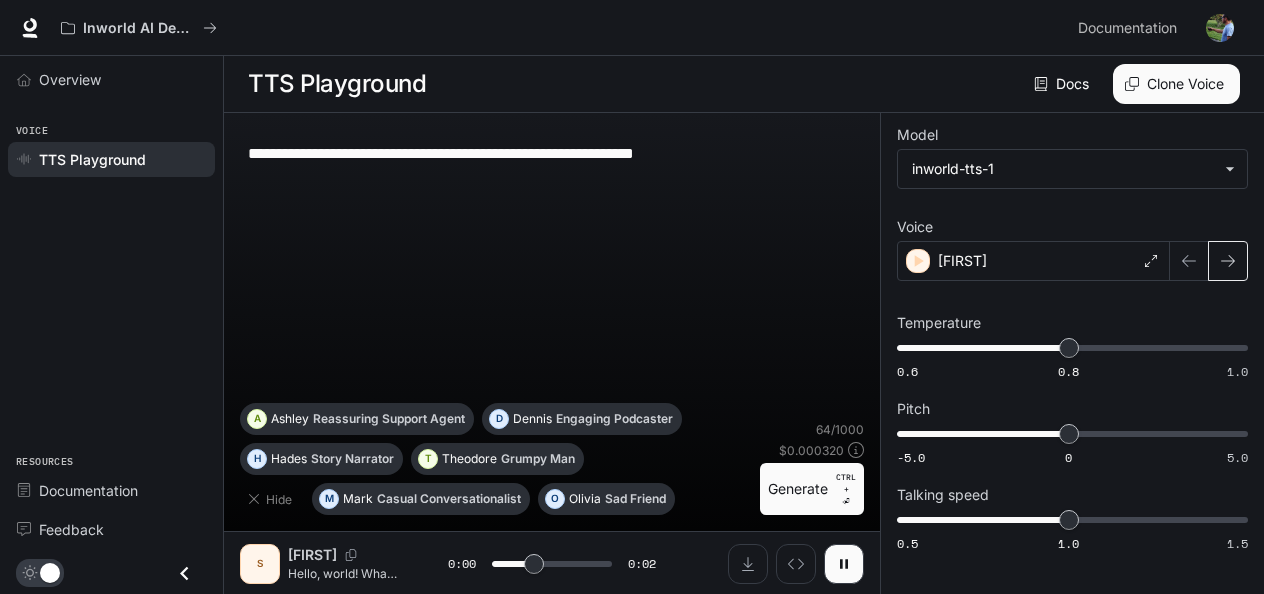 click at bounding box center (1228, 261) 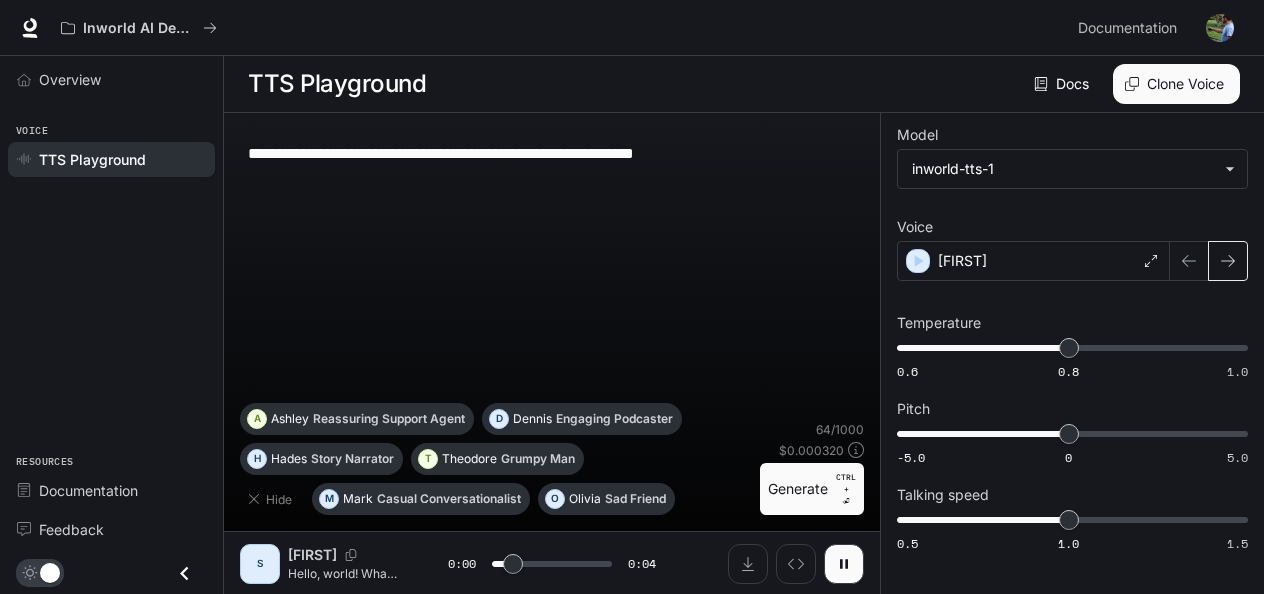 click at bounding box center (1228, 261) 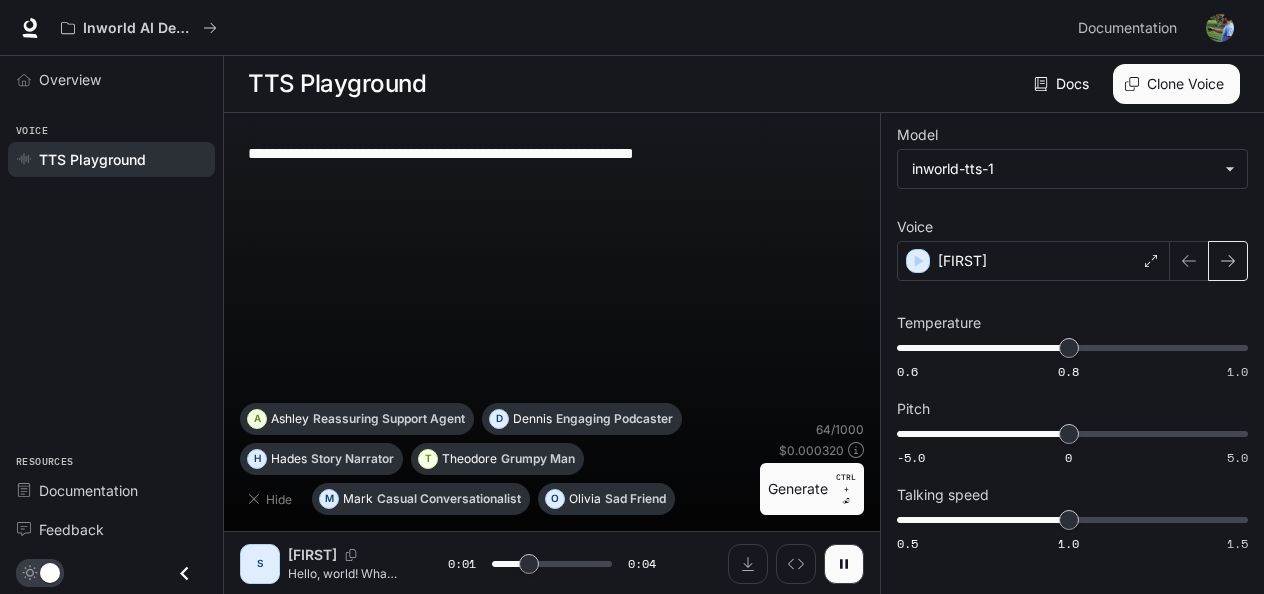 click at bounding box center (1228, 261) 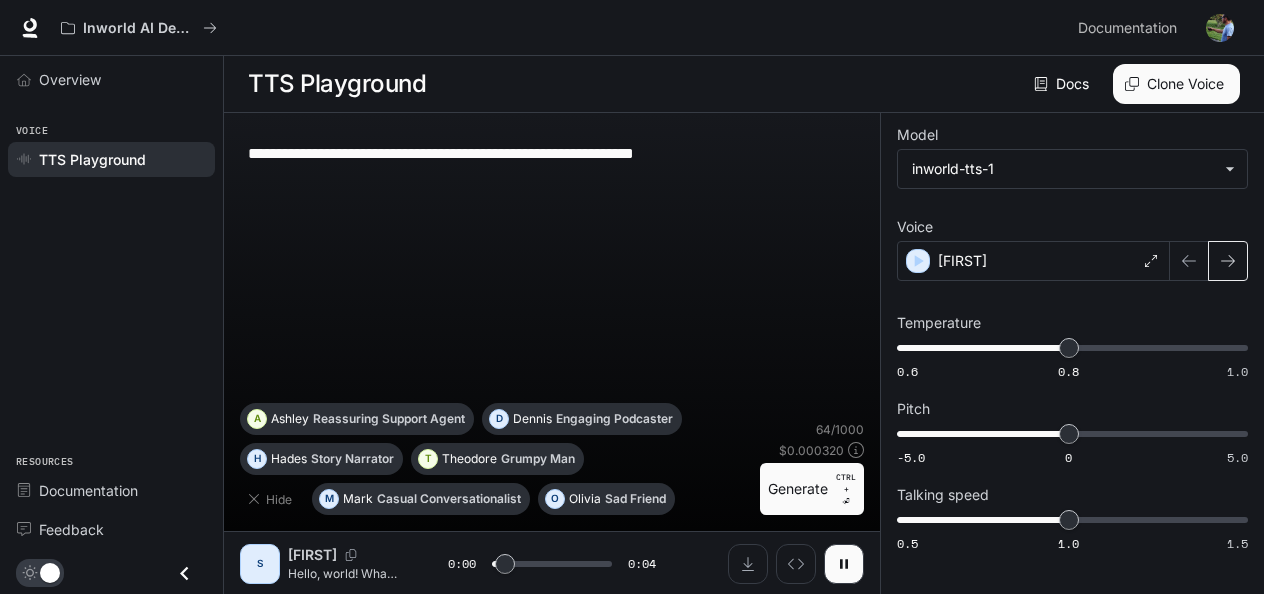 click at bounding box center (1228, 261) 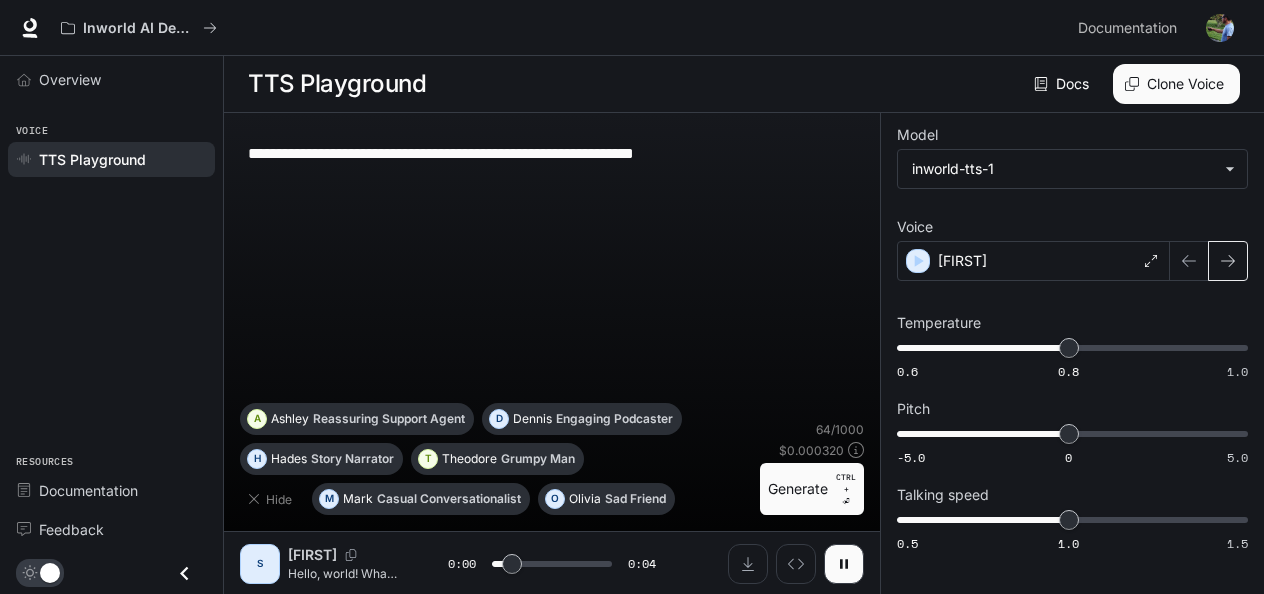 click at bounding box center [1228, 261] 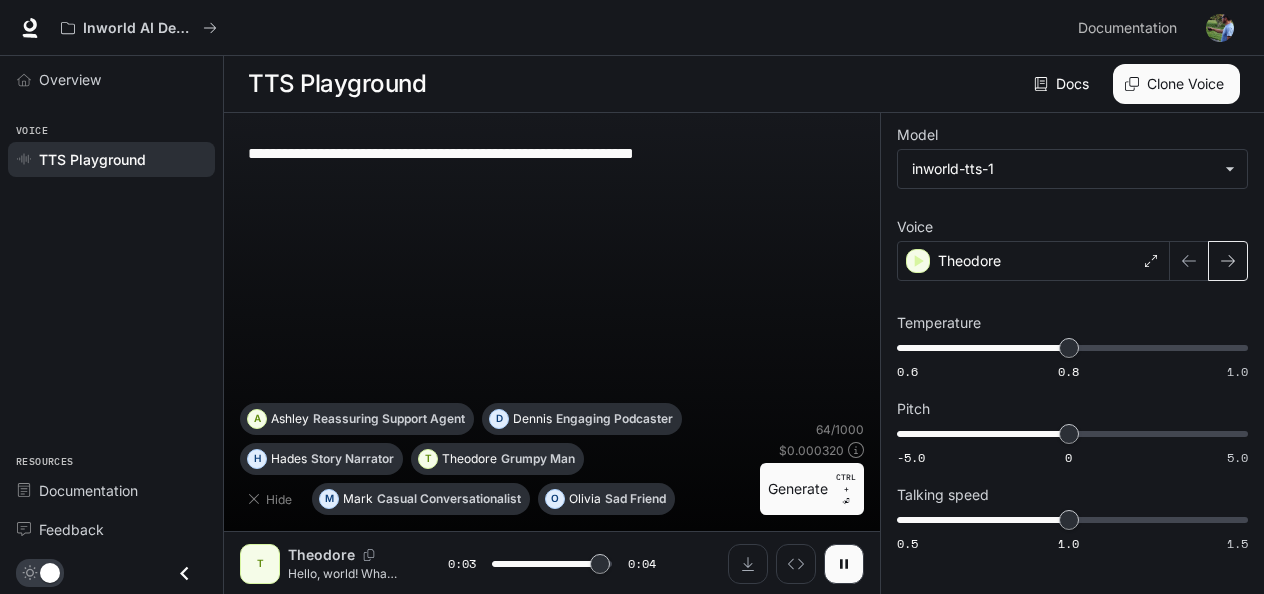 click at bounding box center [1228, 261] 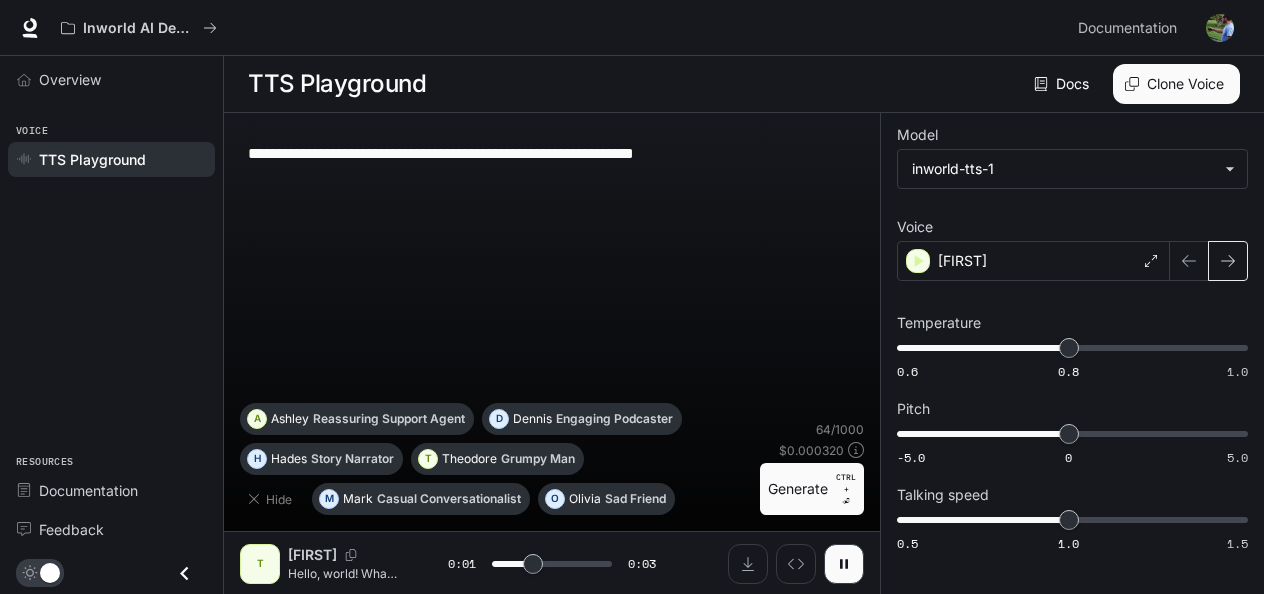 click at bounding box center [1228, 261] 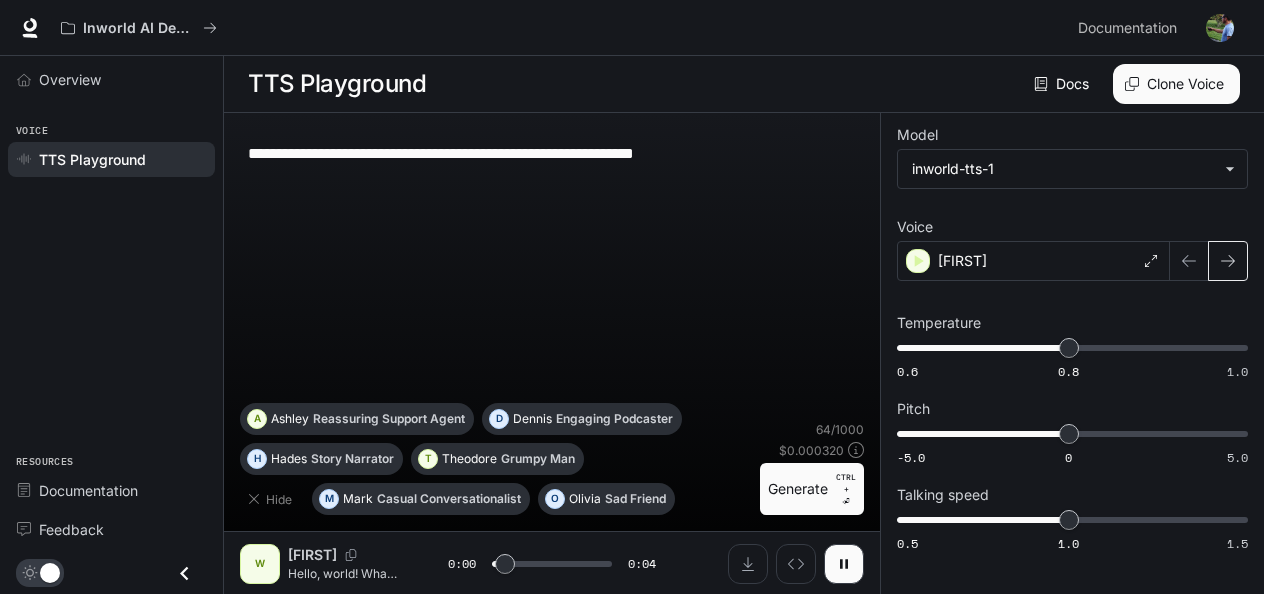 click at bounding box center [1228, 261] 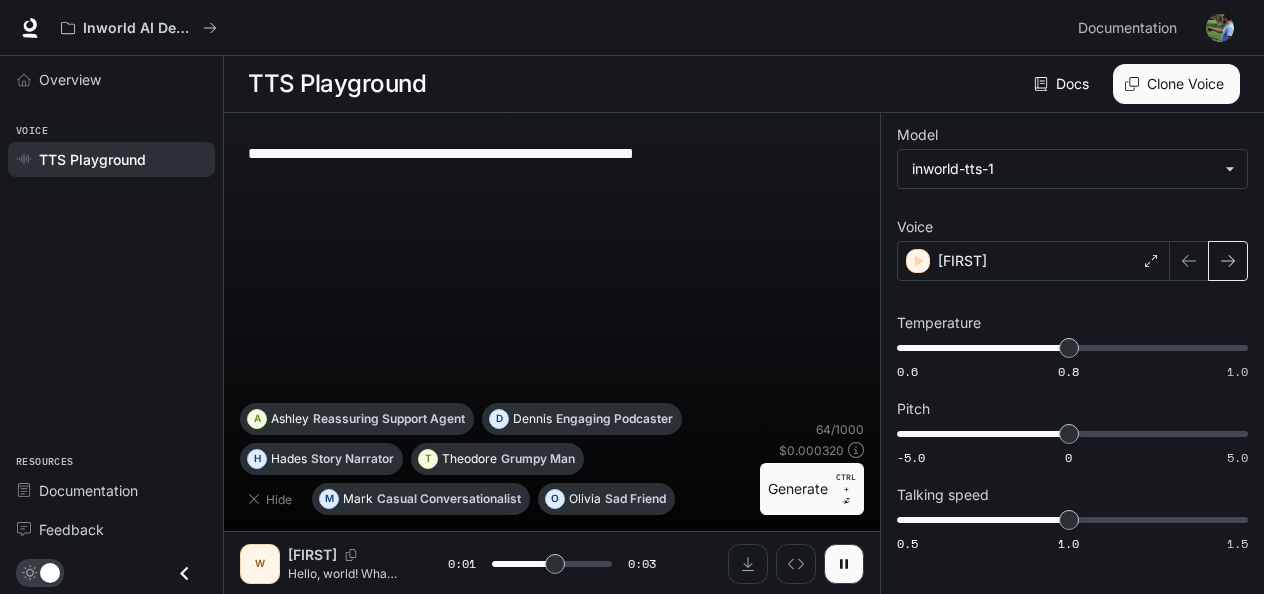 click at bounding box center [1228, 261] 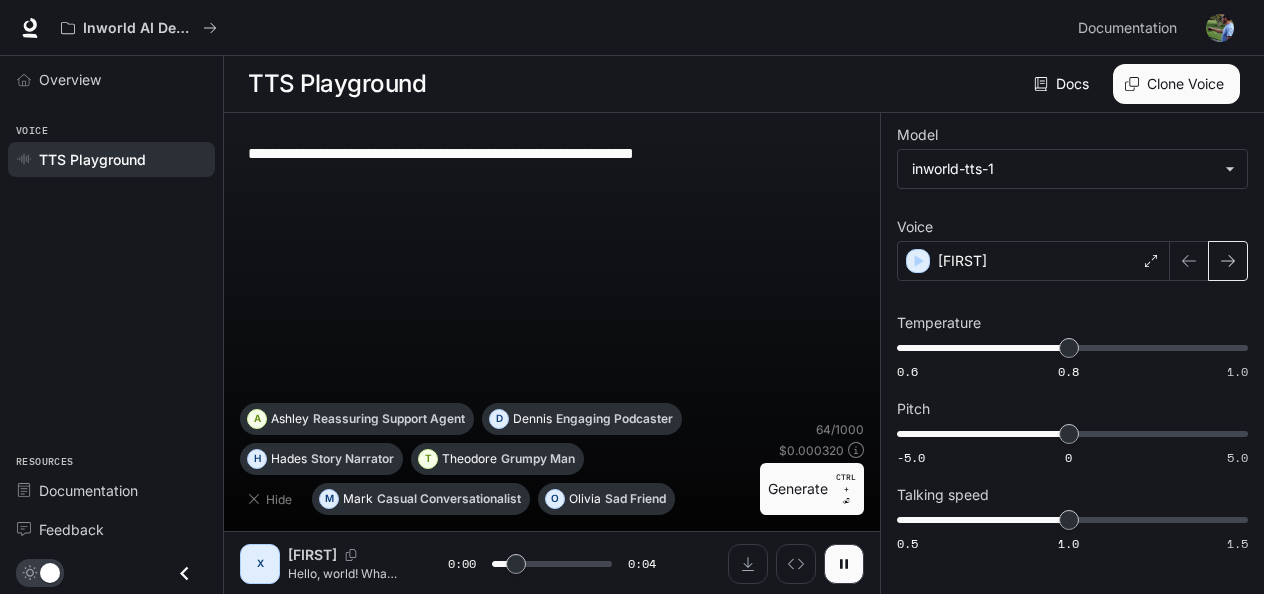 click at bounding box center (1228, 261) 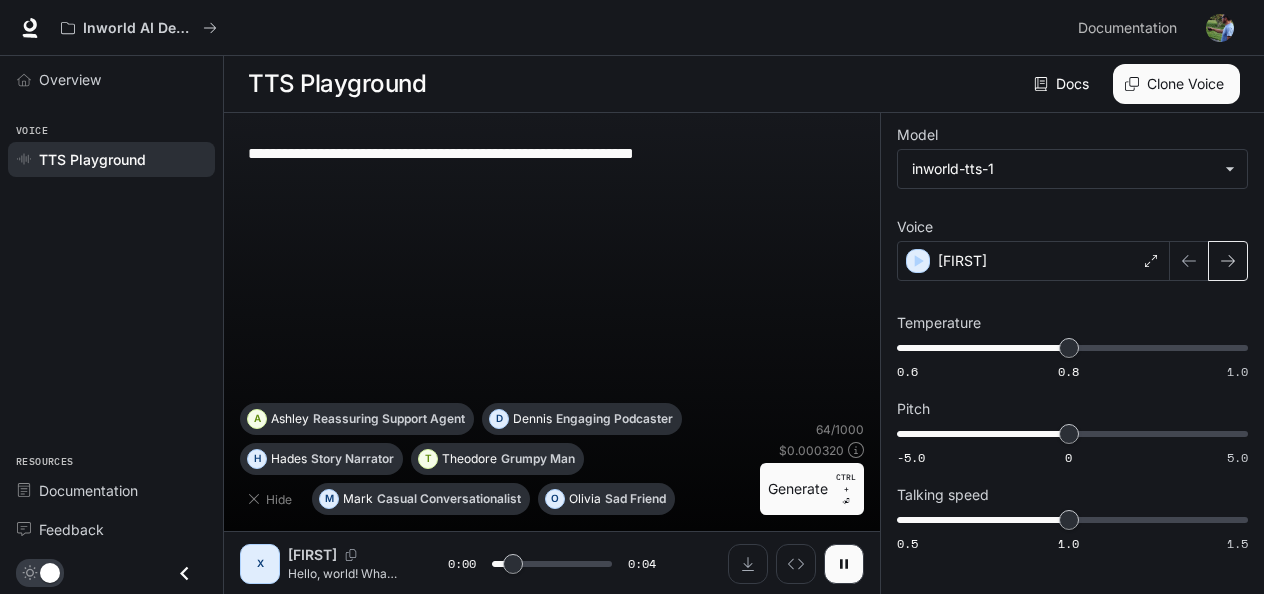 click at bounding box center (1228, 261) 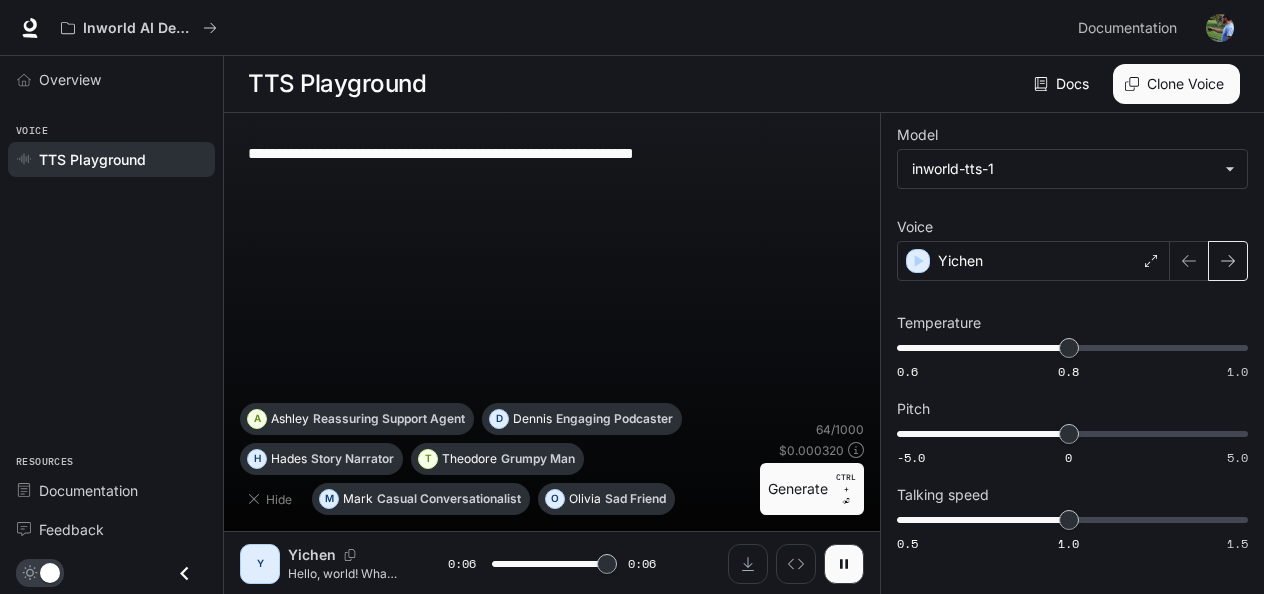 click at bounding box center [1228, 261] 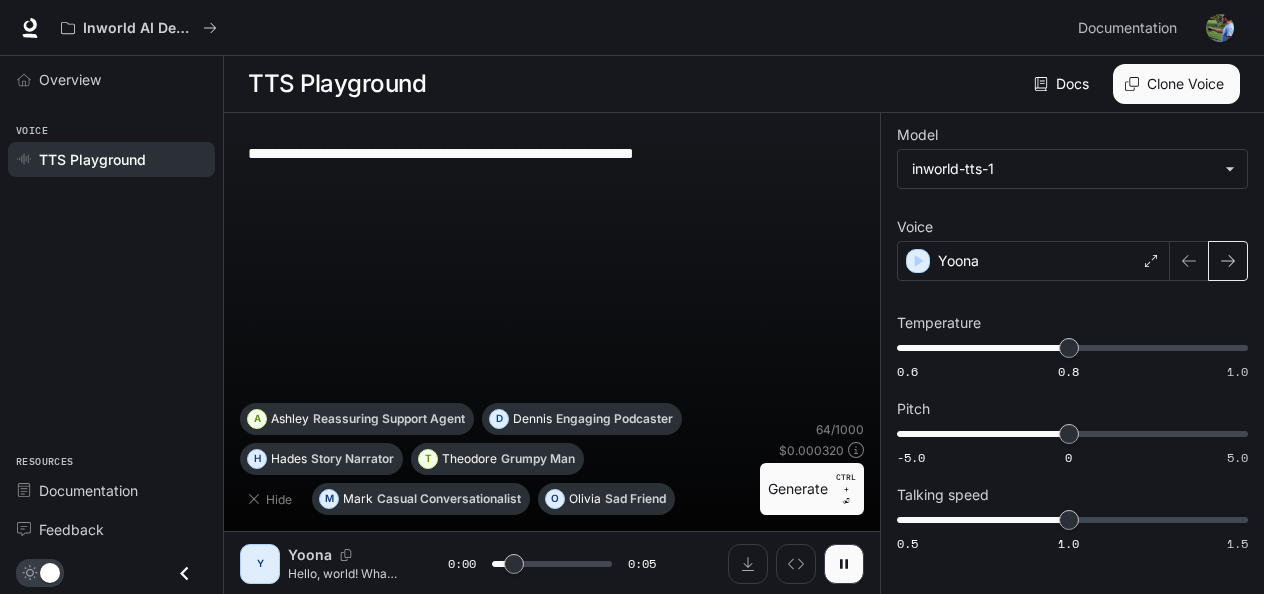 click at bounding box center [1228, 261] 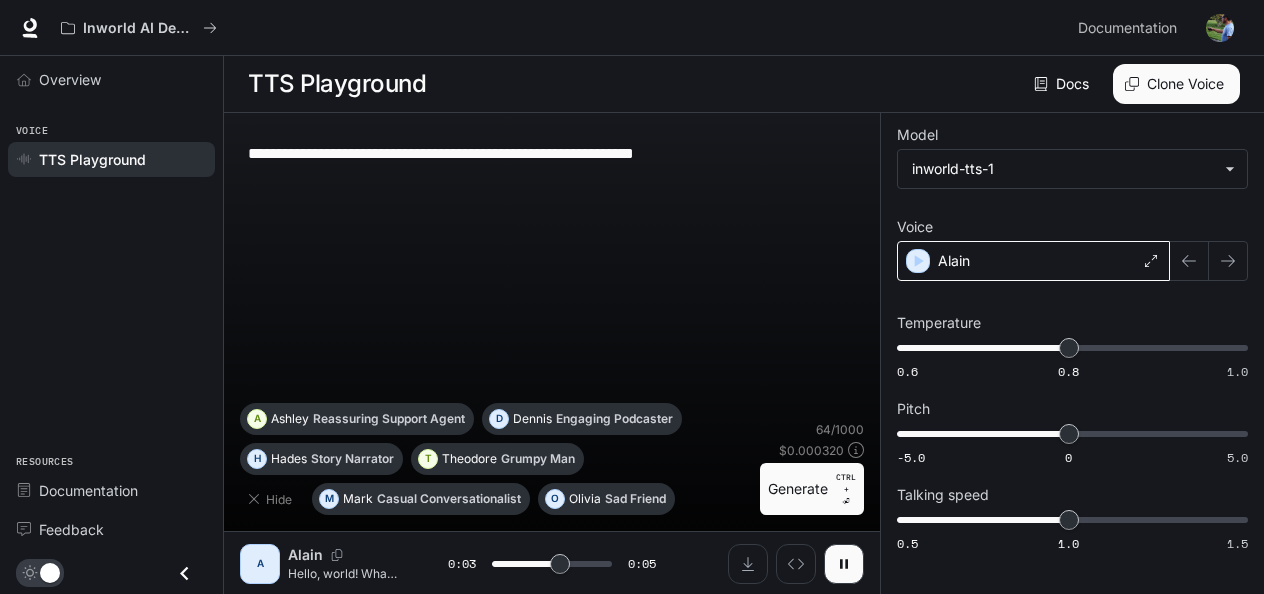 click on "Alain" at bounding box center [1033, 261] 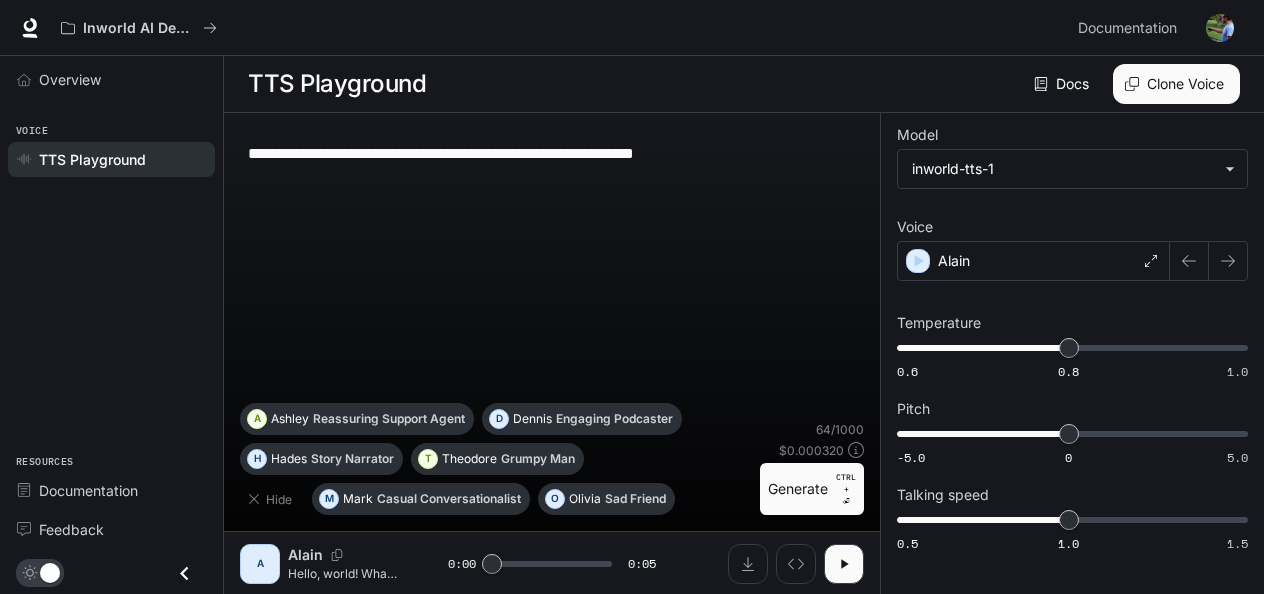 scroll, scrollTop: 0, scrollLeft: 0, axis: both 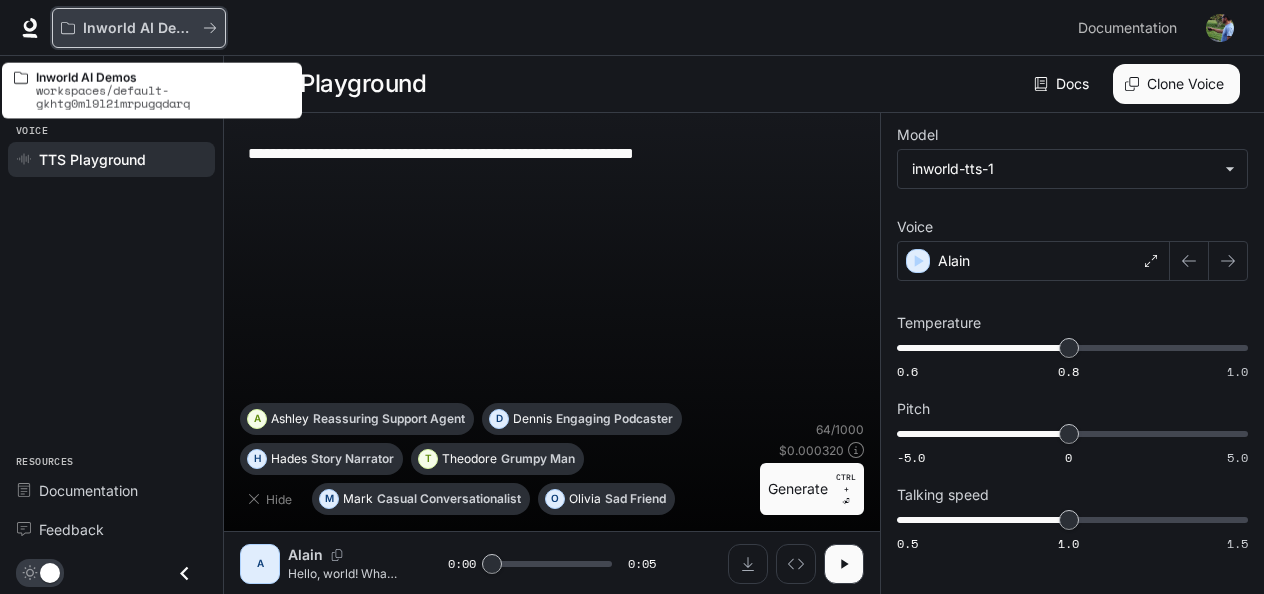 click at bounding box center [210, 28] 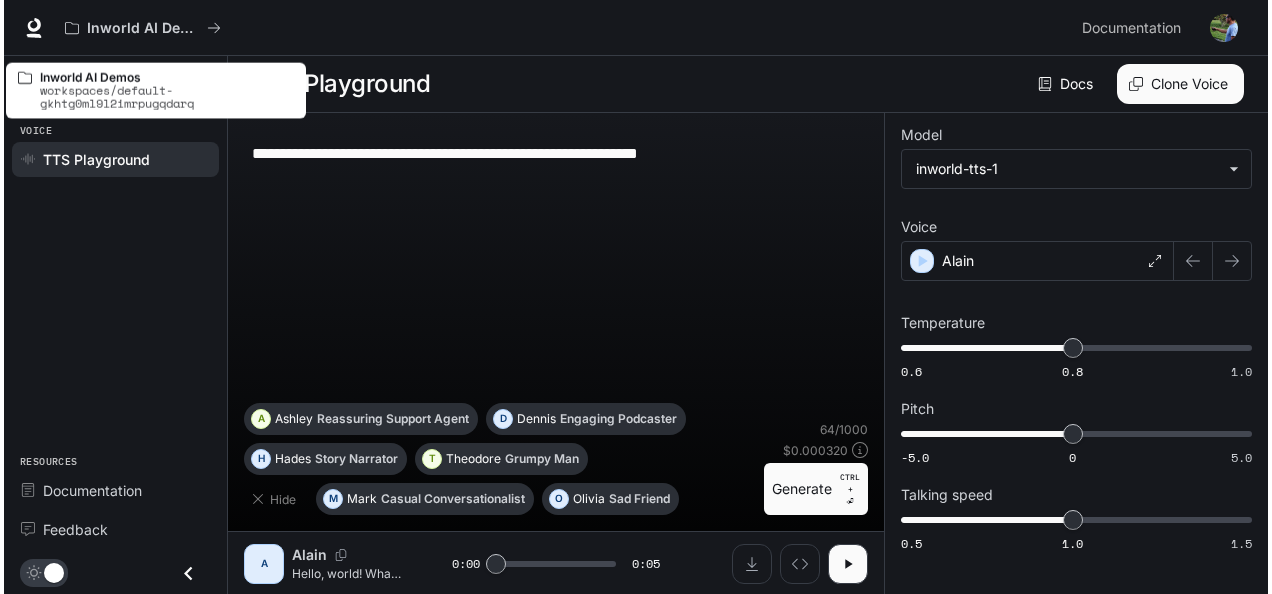 scroll, scrollTop: 0, scrollLeft: 0, axis: both 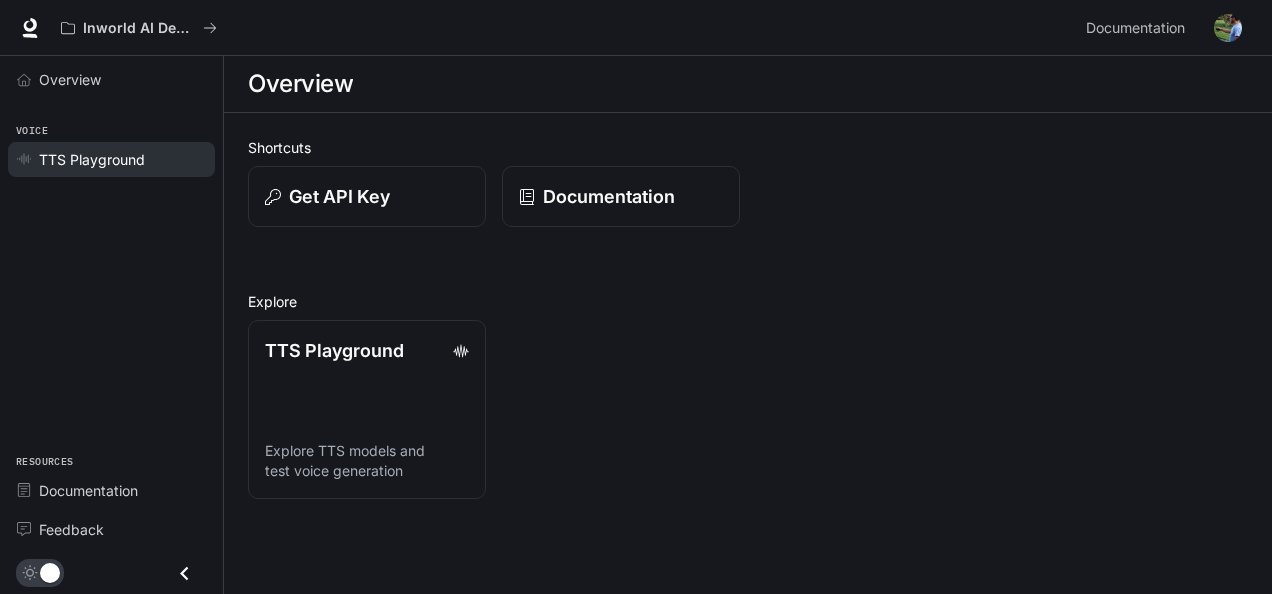 click on "TTS Playground" at bounding box center [92, 159] 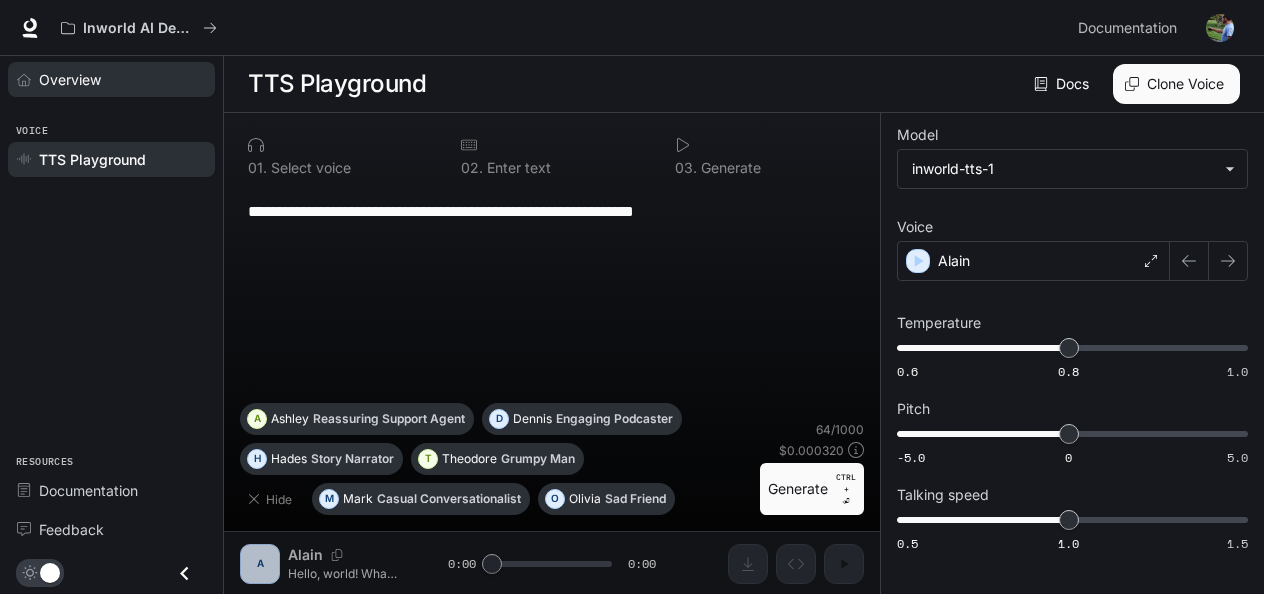 click on "Overview" at bounding box center (70, 79) 